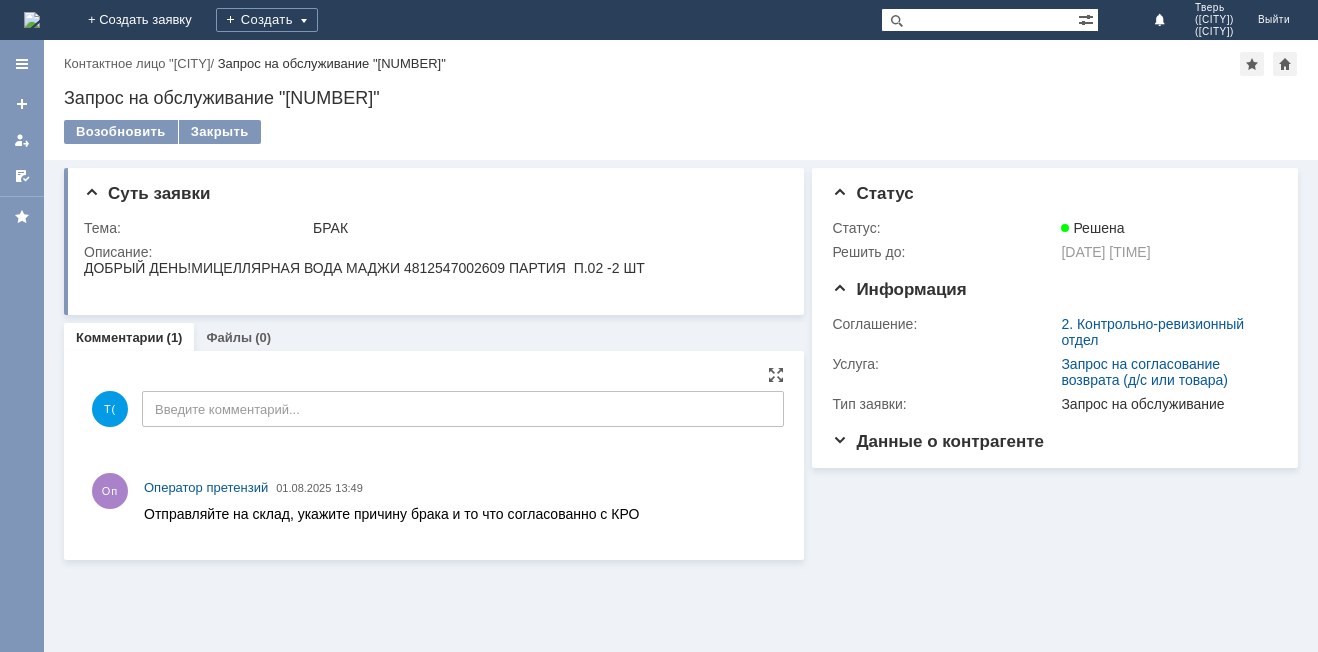scroll, scrollTop: 0, scrollLeft: 0, axis: both 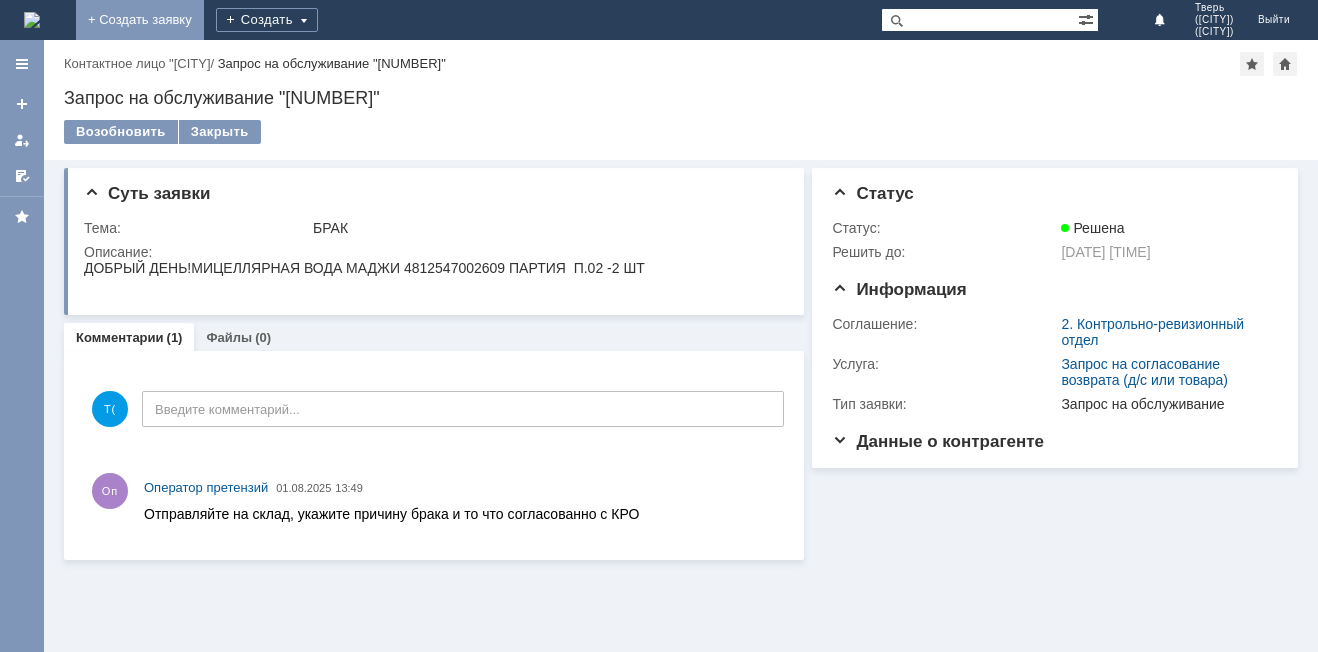 click on "+ Создать заявку" at bounding box center [140, 20] 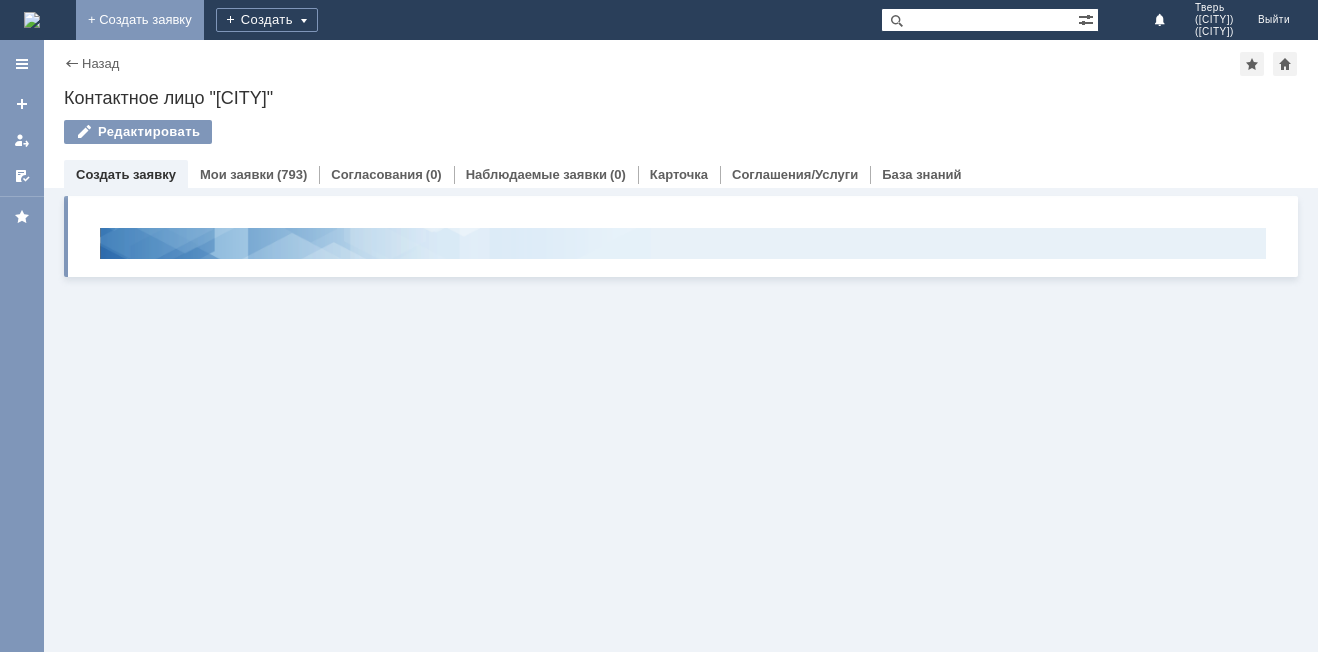 scroll, scrollTop: 0, scrollLeft: 0, axis: both 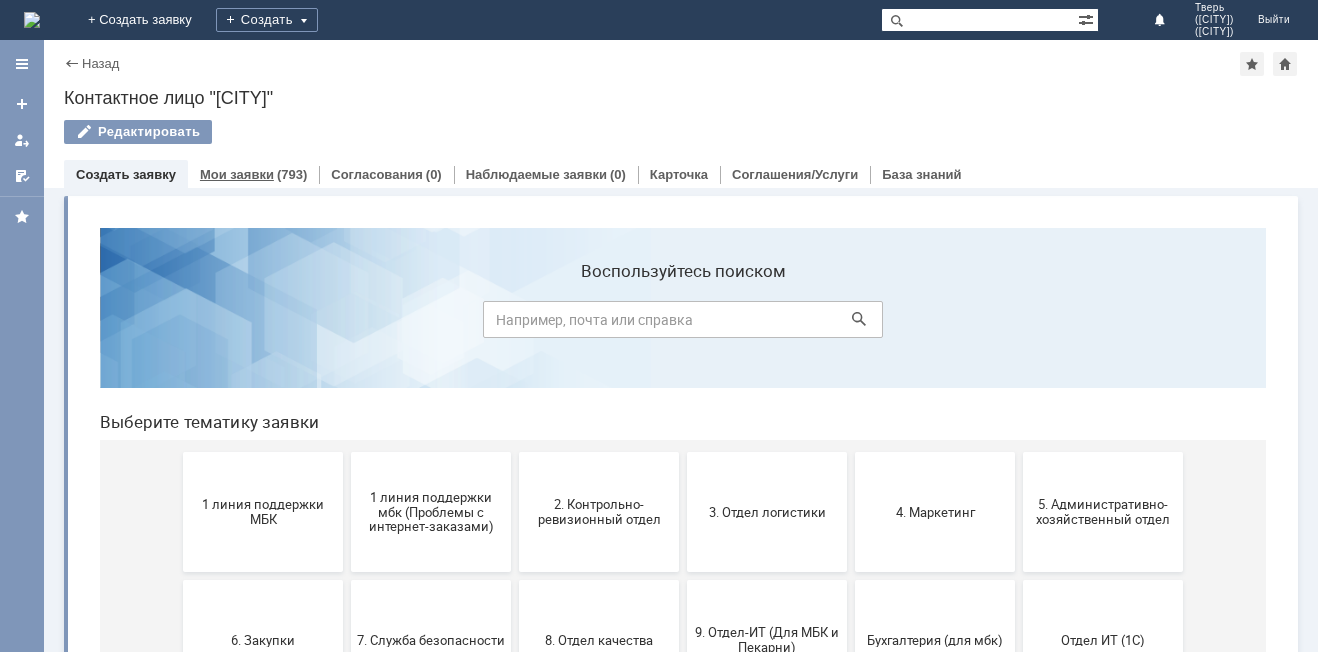 click on "(793)" at bounding box center [292, 174] 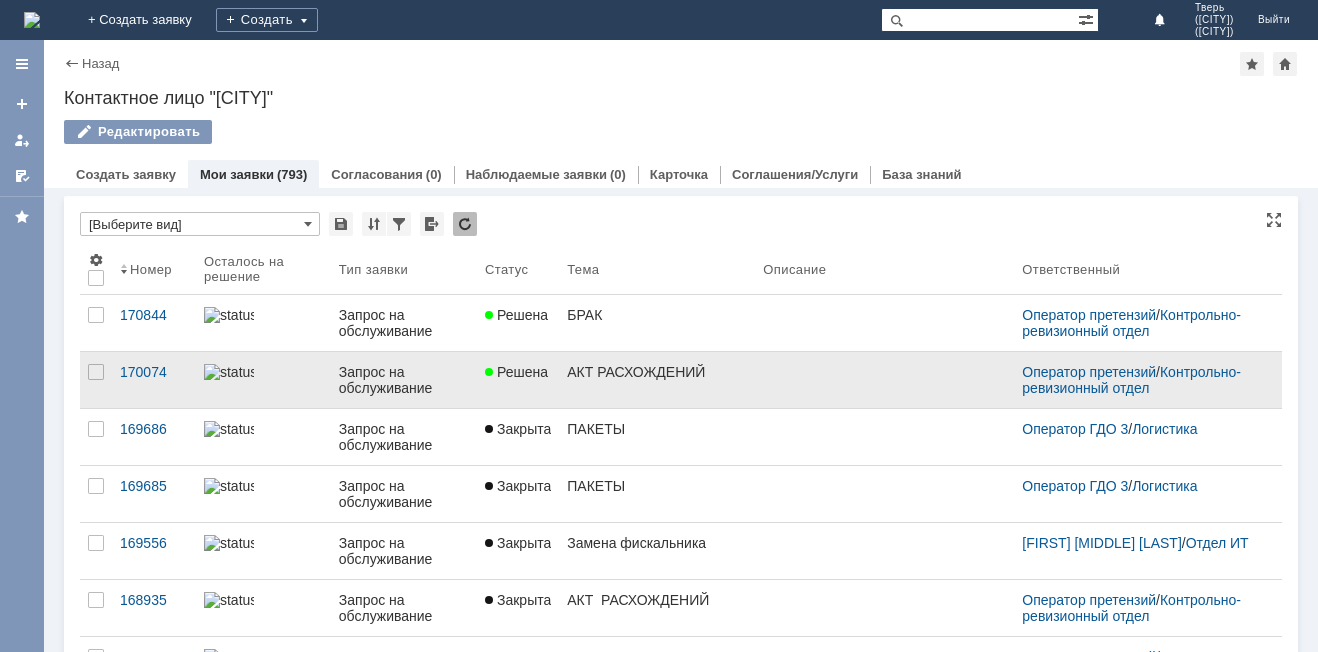 scroll, scrollTop: 0, scrollLeft: 0, axis: both 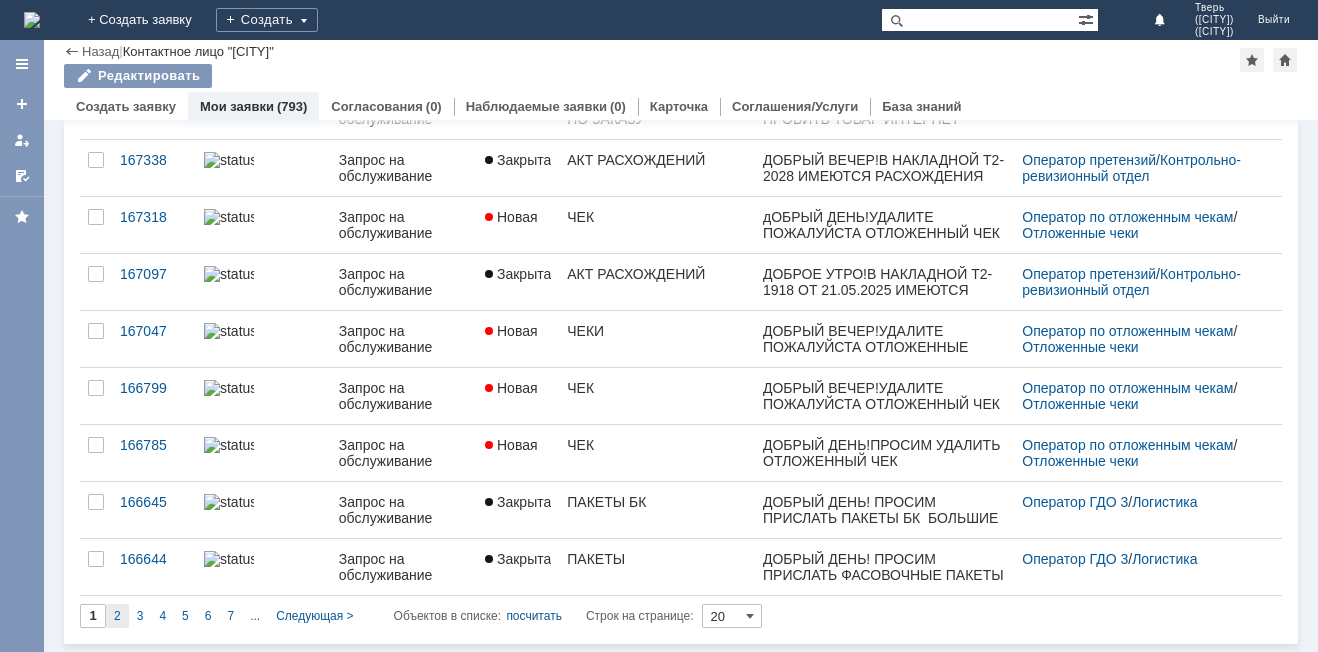 click on "2" at bounding box center (117, 616) 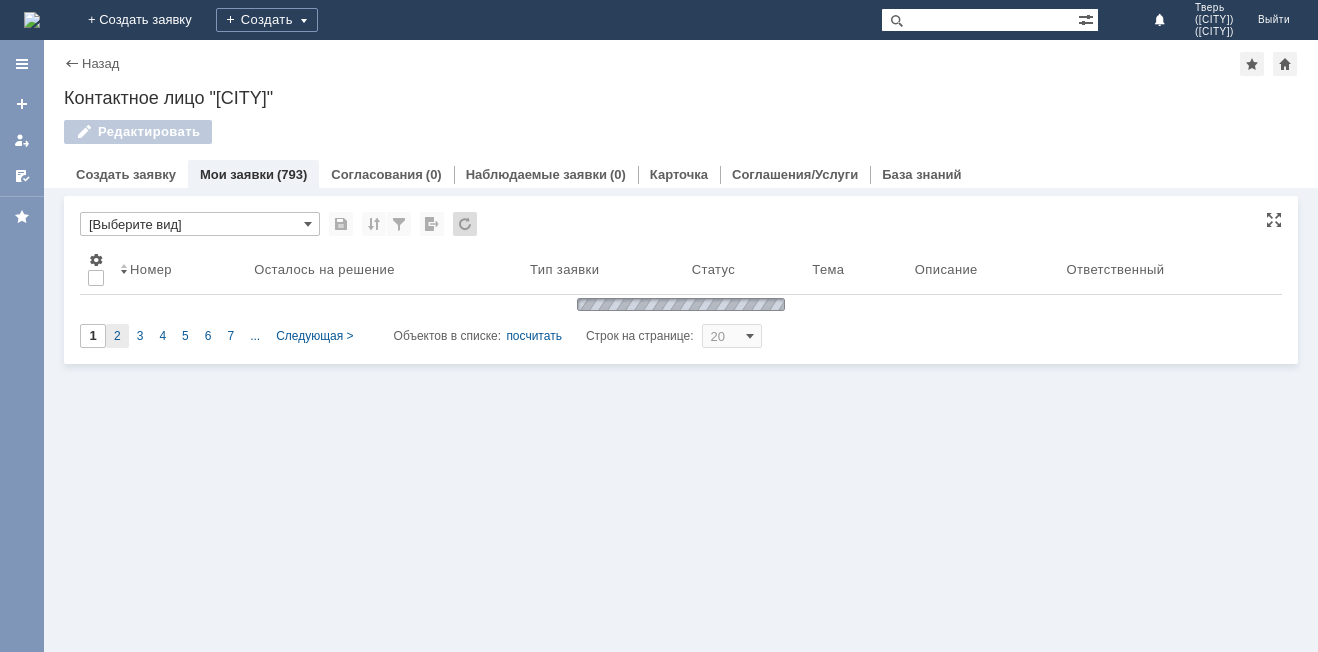 scroll, scrollTop: 0, scrollLeft: 0, axis: both 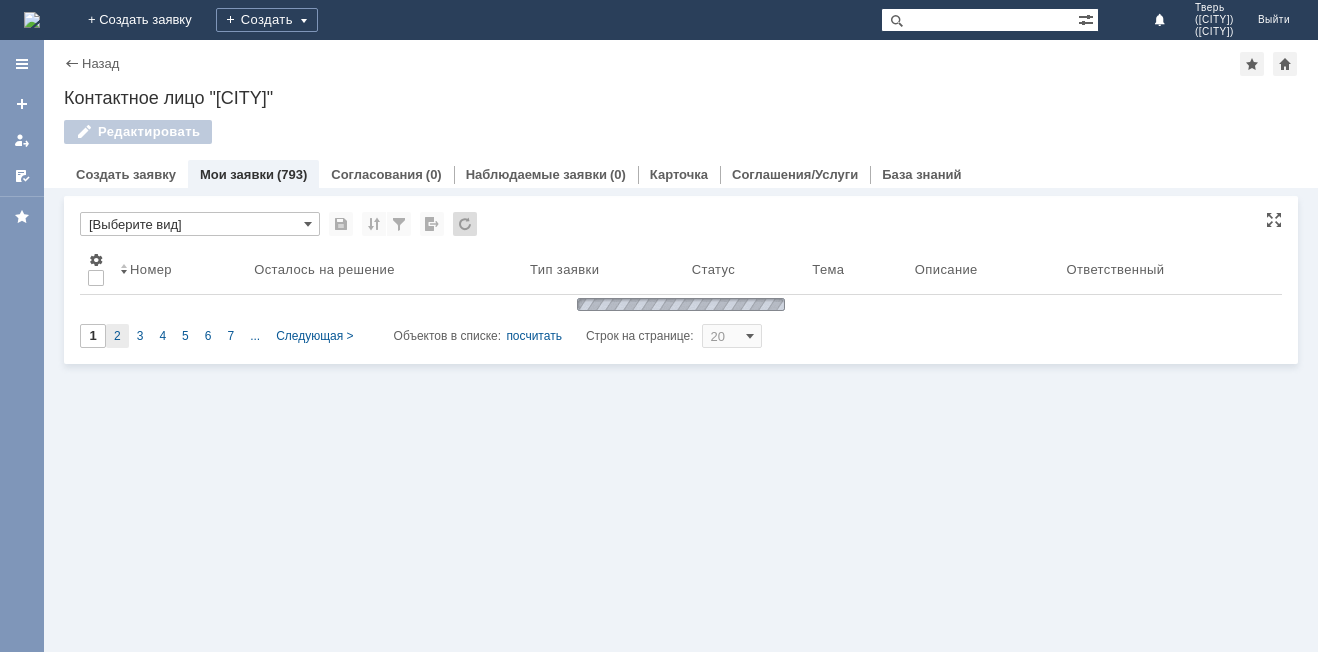 type on "2" 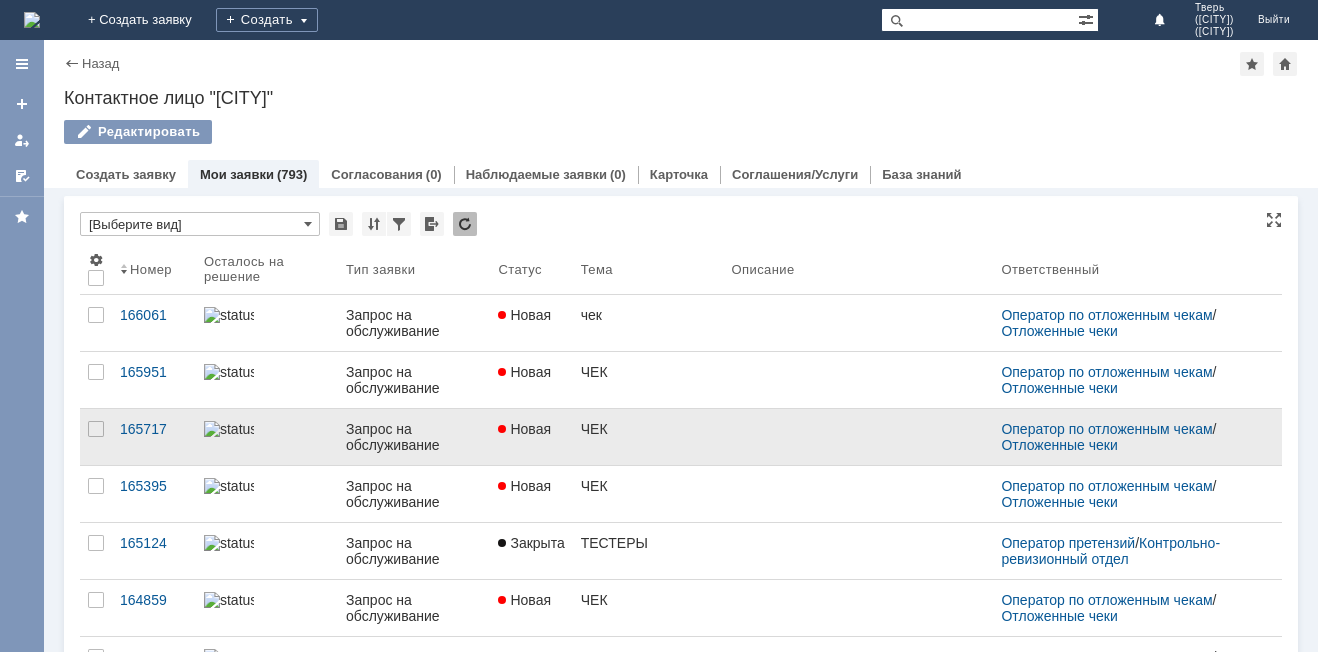 scroll, scrollTop: 8, scrollLeft: 0, axis: vertical 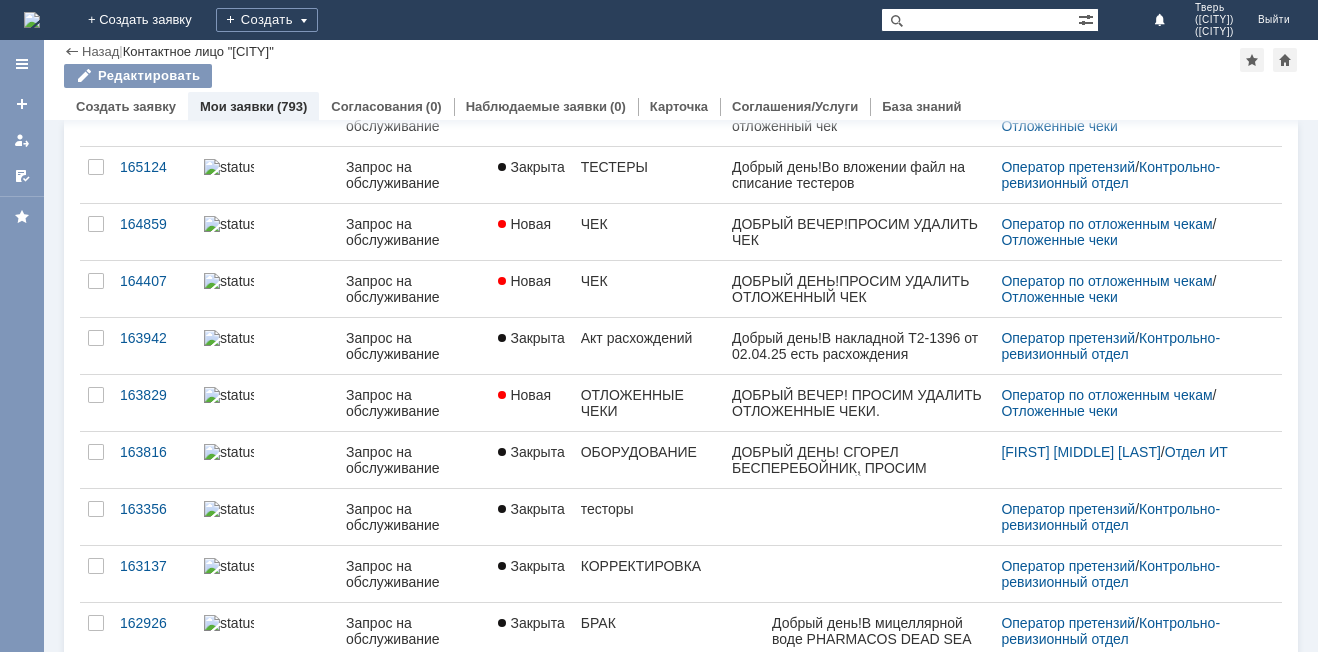 click at bounding box center (979, 20) 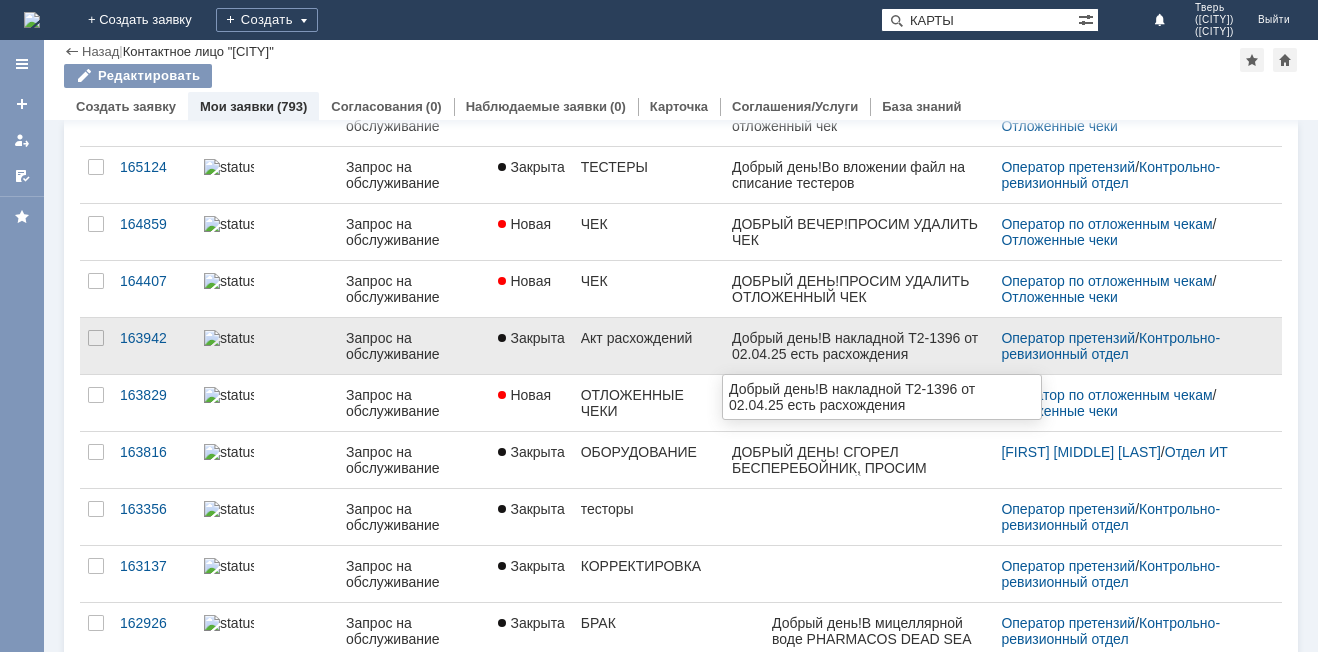 type on "КАРТЫ" 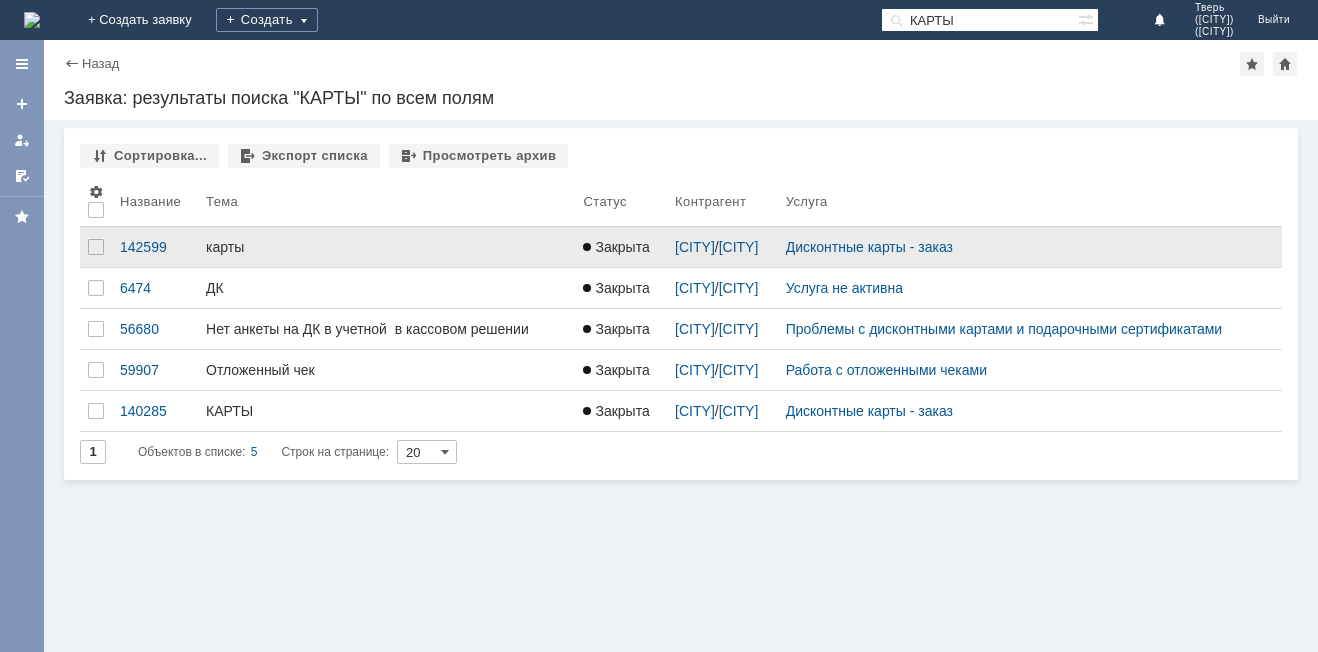 click on "карты" at bounding box center (386, 247) 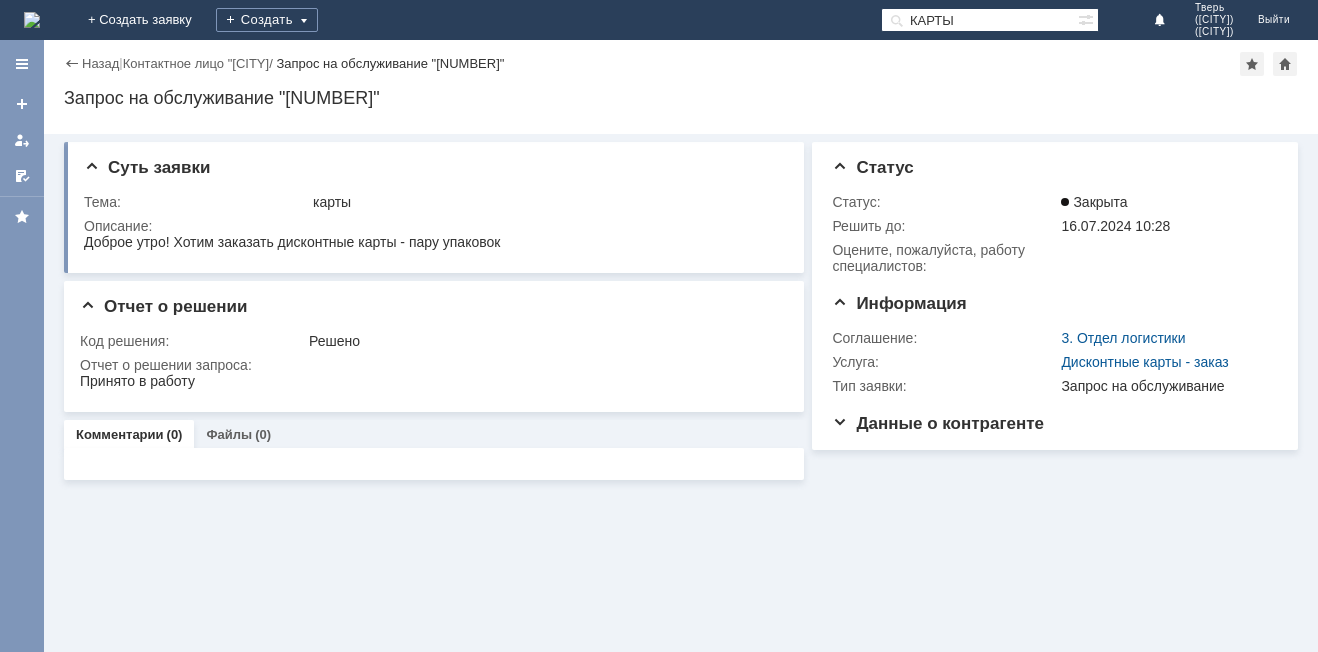 scroll, scrollTop: 0, scrollLeft: 0, axis: both 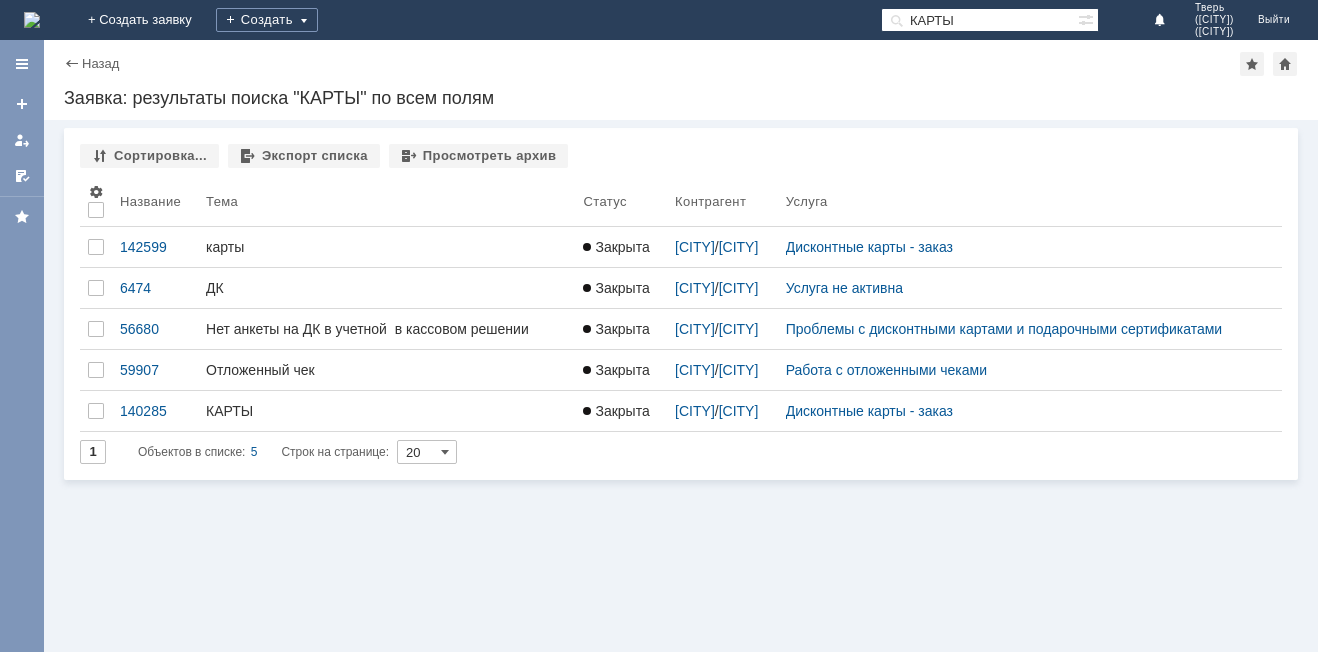 click on "КАРТЫ" at bounding box center [979, 20] 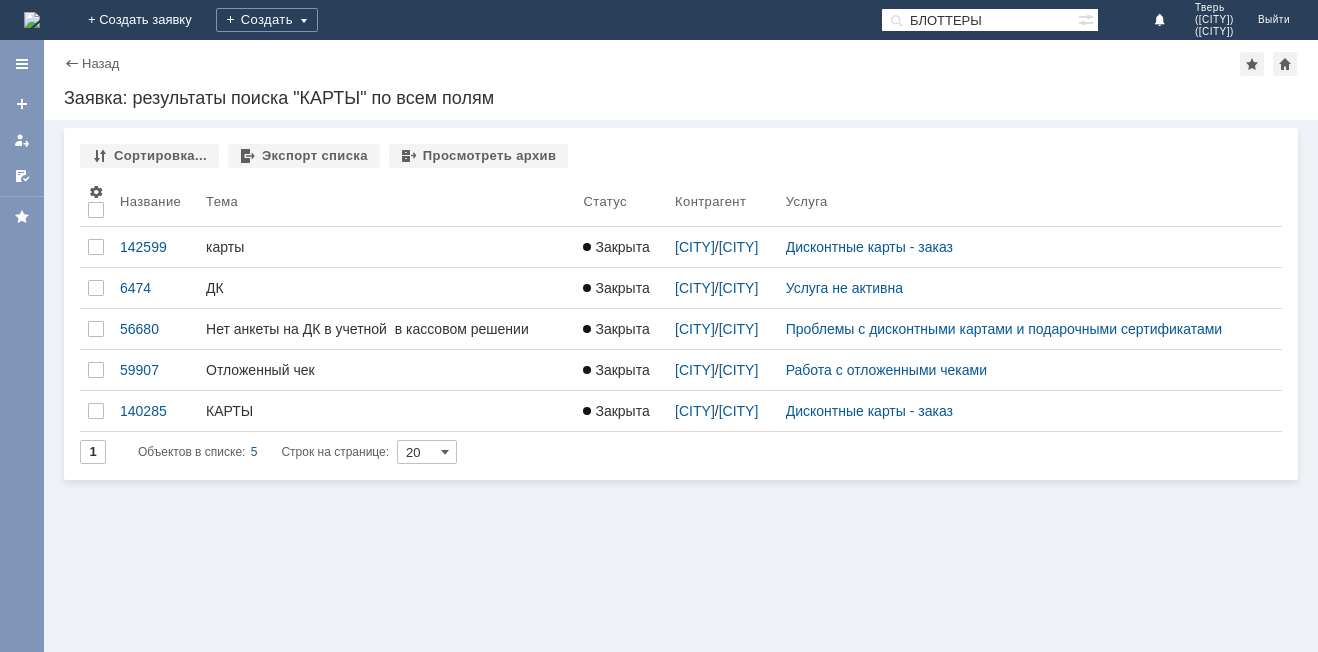 type on "БЛОТТЕРЫ" 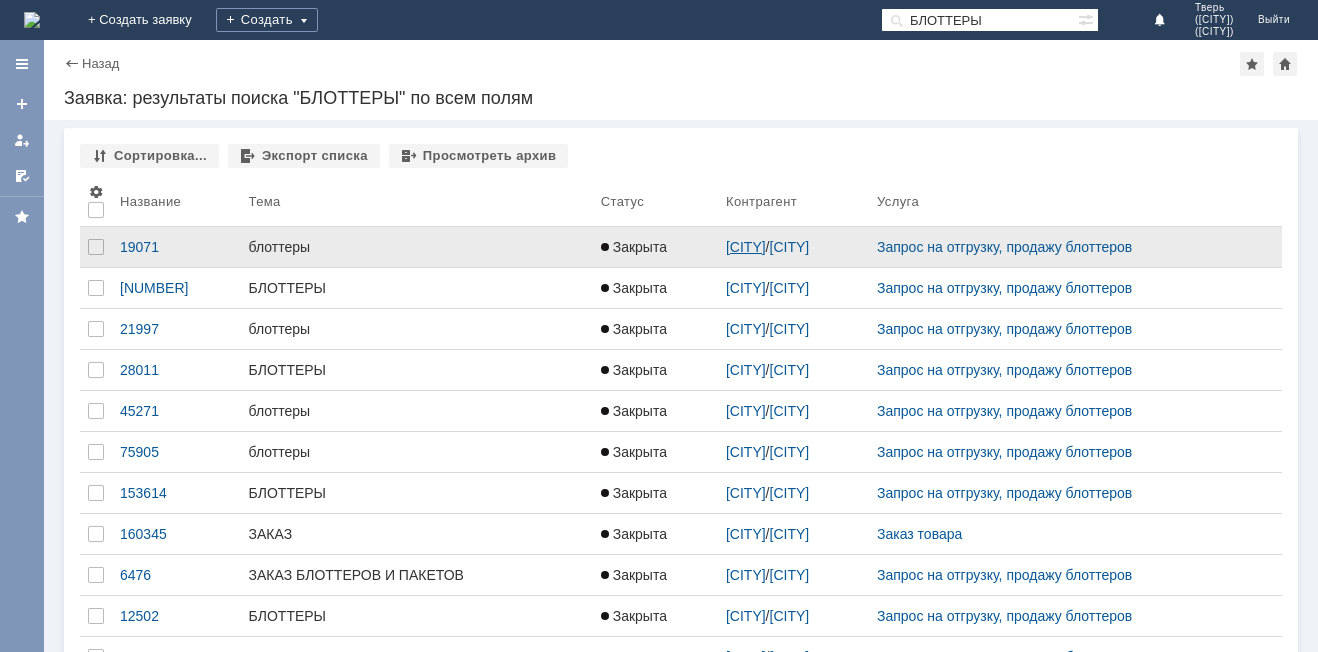 click on "Тверь ([CITY]" at bounding box center [746, 247] 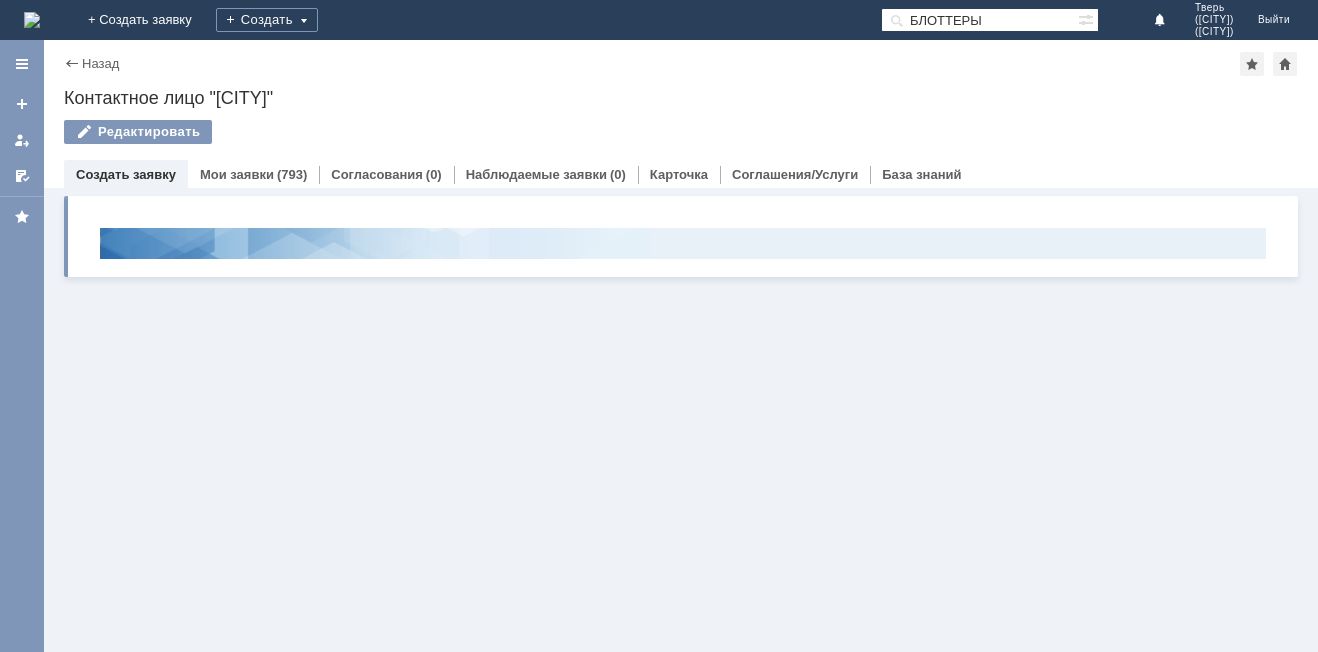 scroll, scrollTop: 0, scrollLeft: 0, axis: both 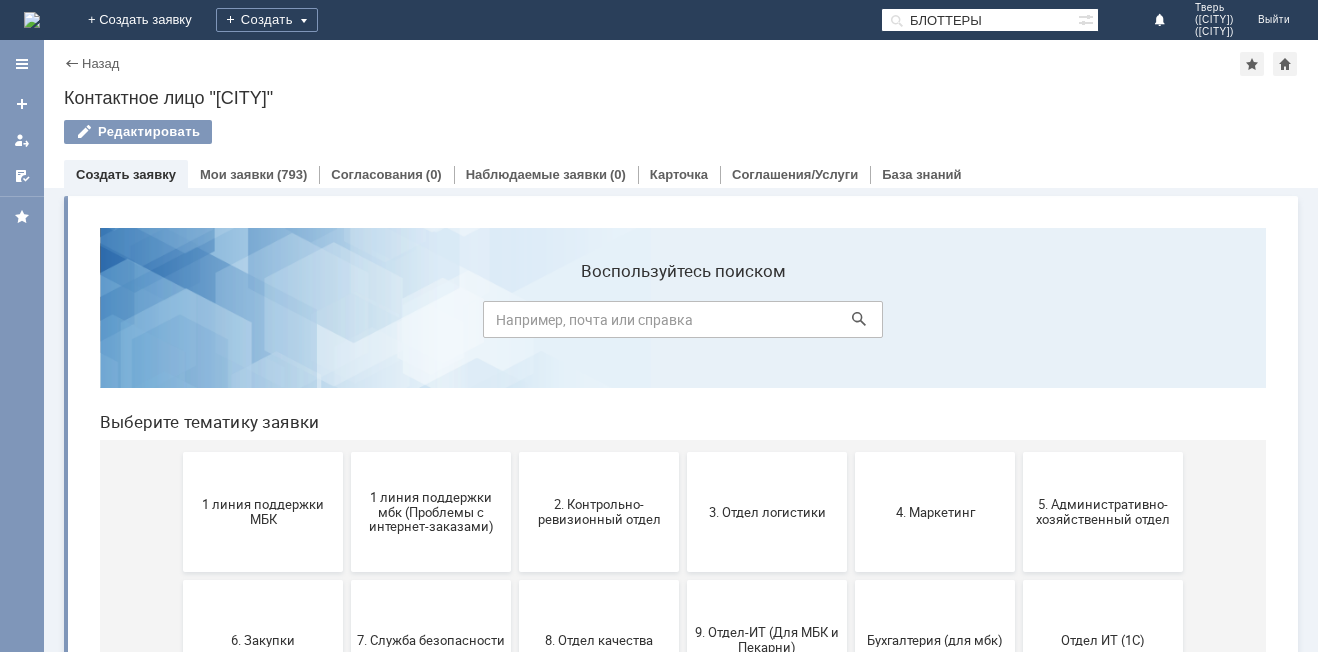 click on "БЛОТТЕРЫ" at bounding box center [979, 20] 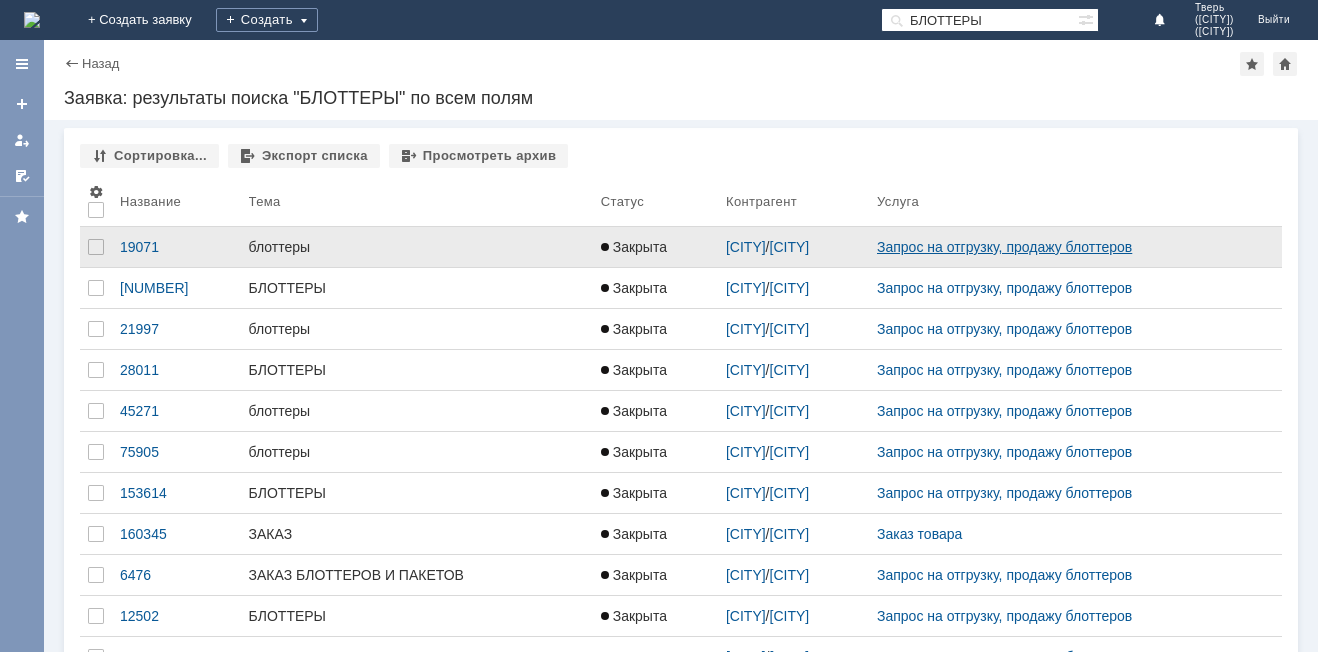 click on "Запрос на отгрузку, продажу блоттеров" at bounding box center (1075, 247) 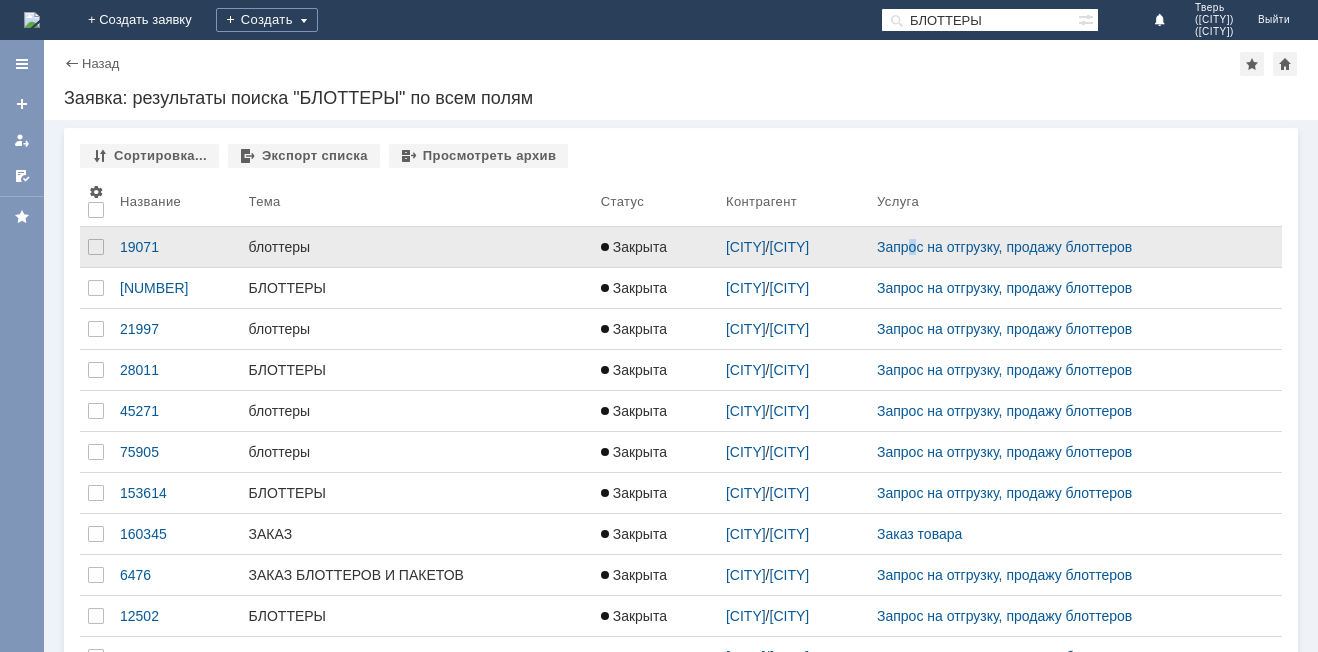 click on "Закрыта" at bounding box center (634, 247) 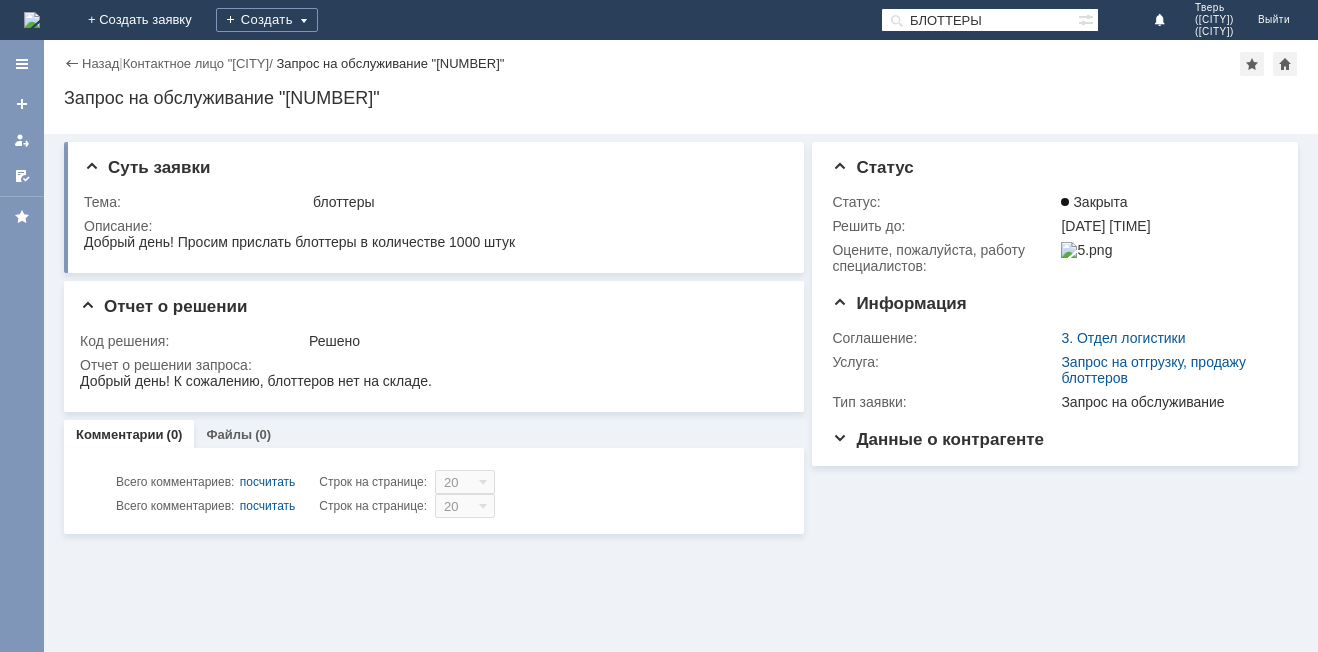 scroll, scrollTop: 0, scrollLeft: 0, axis: both 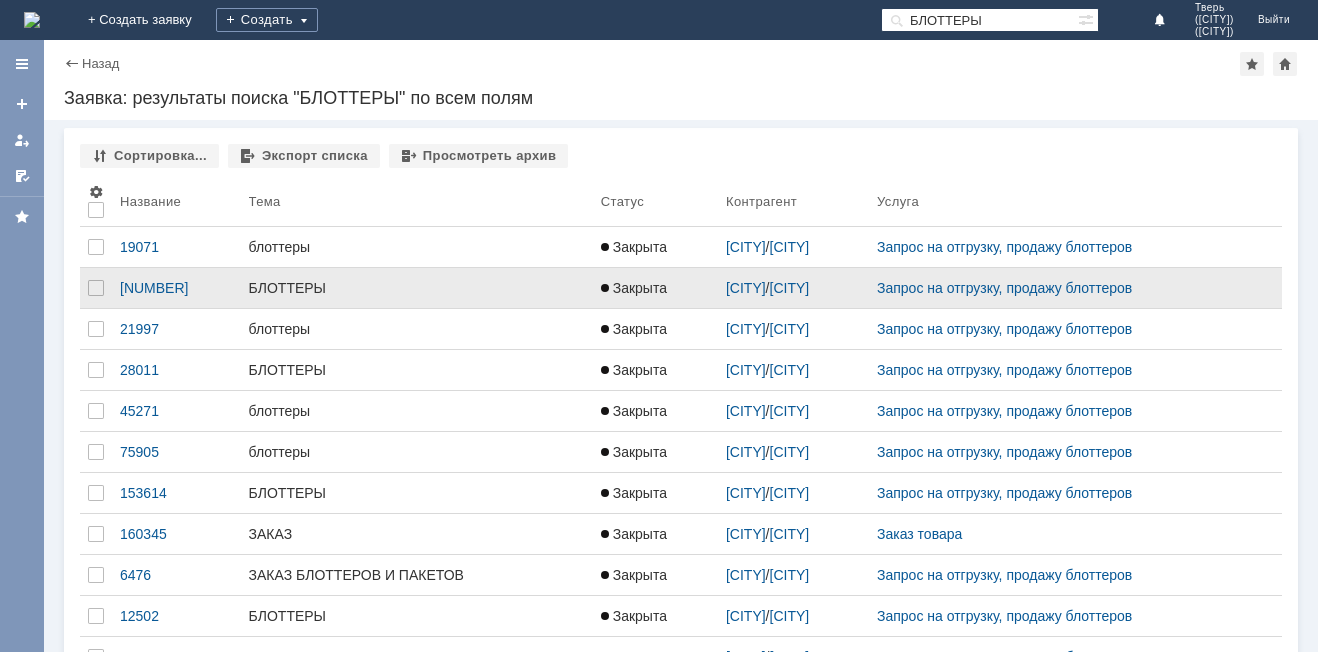 click on "Закрыта" at bounding box center [634, 288] 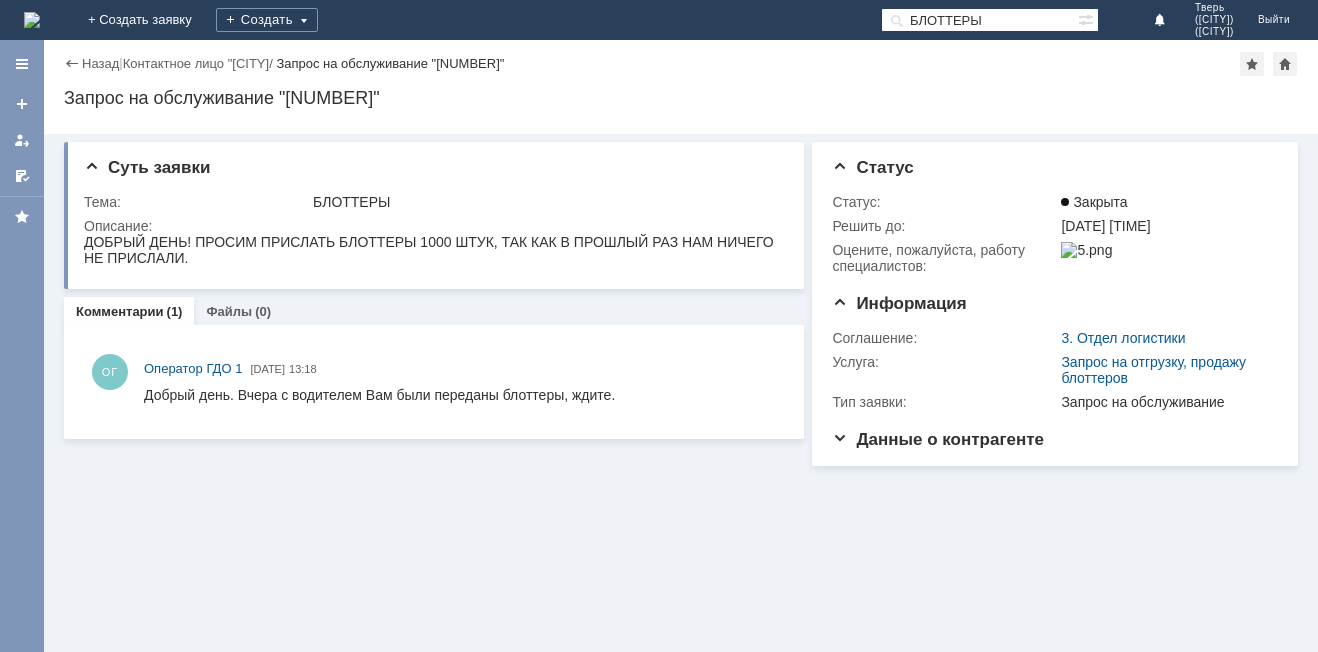 scroll, scrollTop: 0, scrollLeft: 0, axis: both 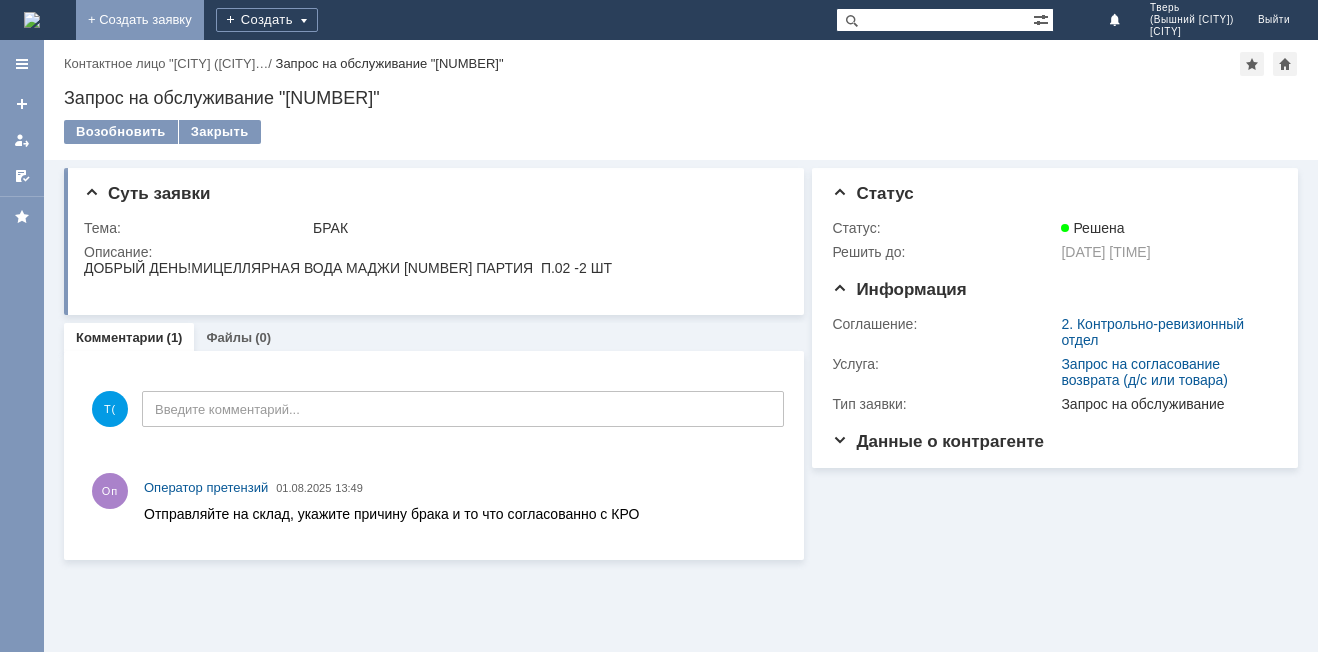 click on "+ Создать заявку" at bounding box center (140, 20) 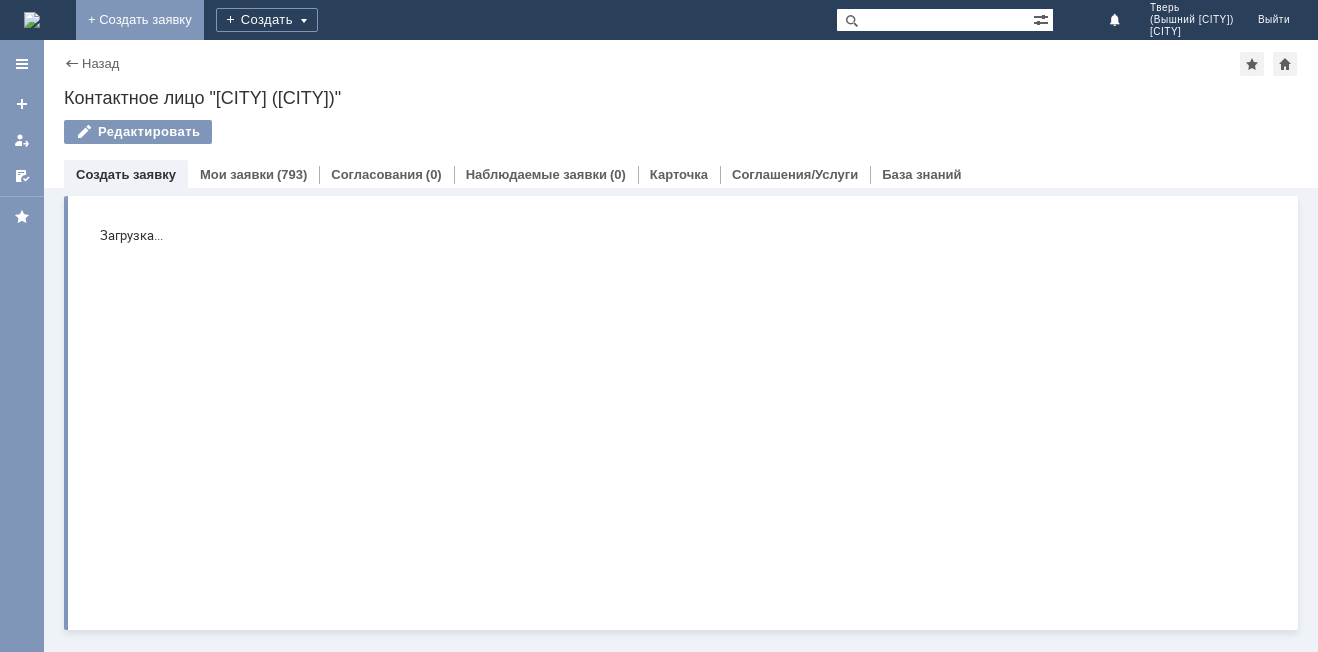 scroll, scrollTop: 0, scrollLeft: 0, axis: both 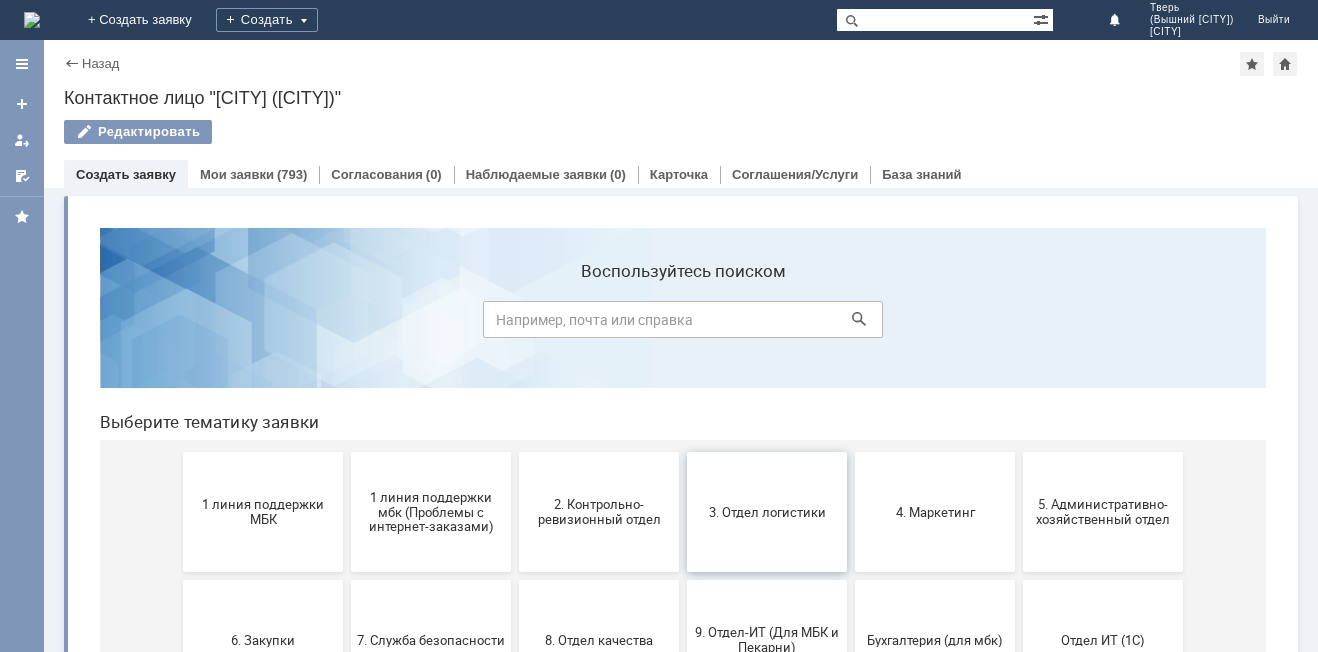 click on "3. Отдел логистики" at bounding box center (767, 511) 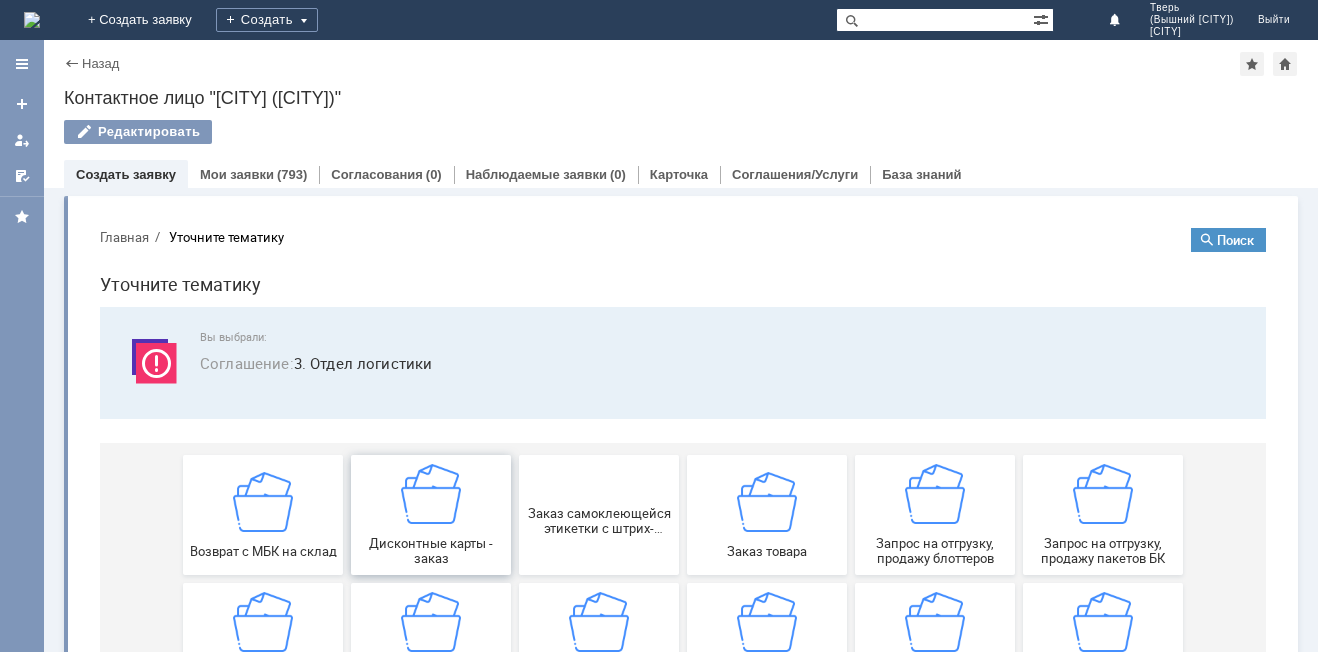 click at bounding box center [431, 494] 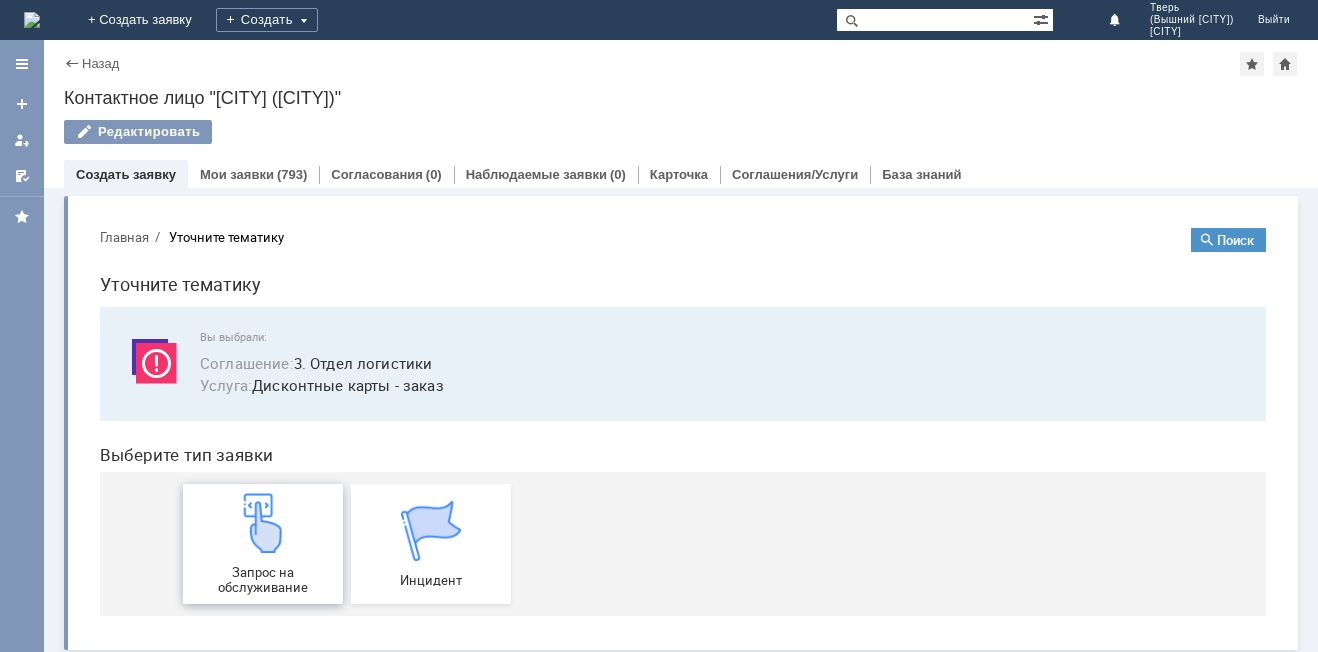 click at bounding box center (263, 523) 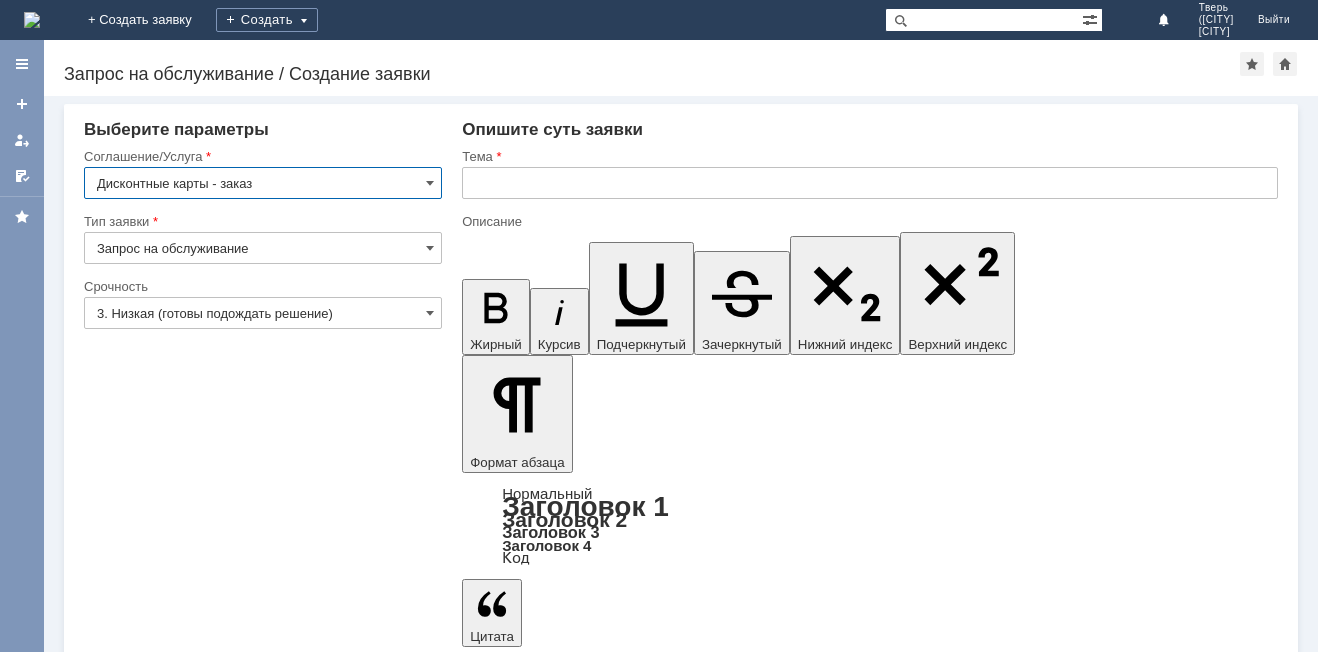 scroll, scrollTop: 0, scrollLeft: 0, axis: both 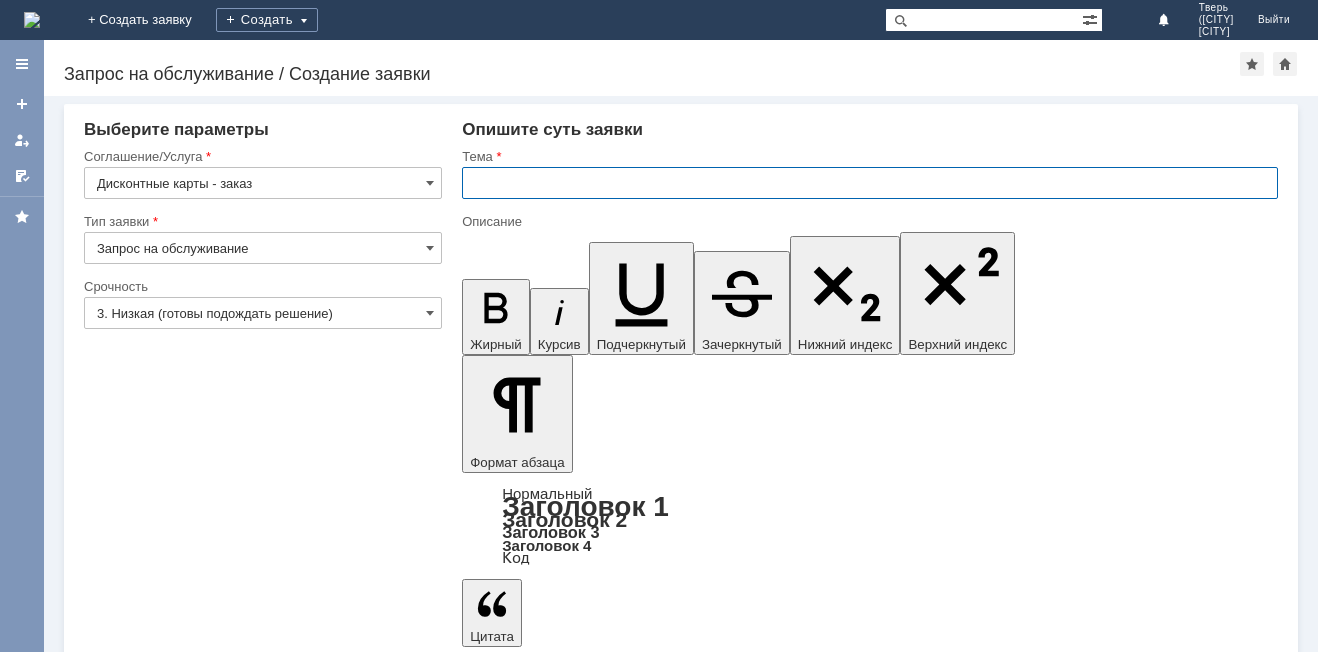 type on "д" 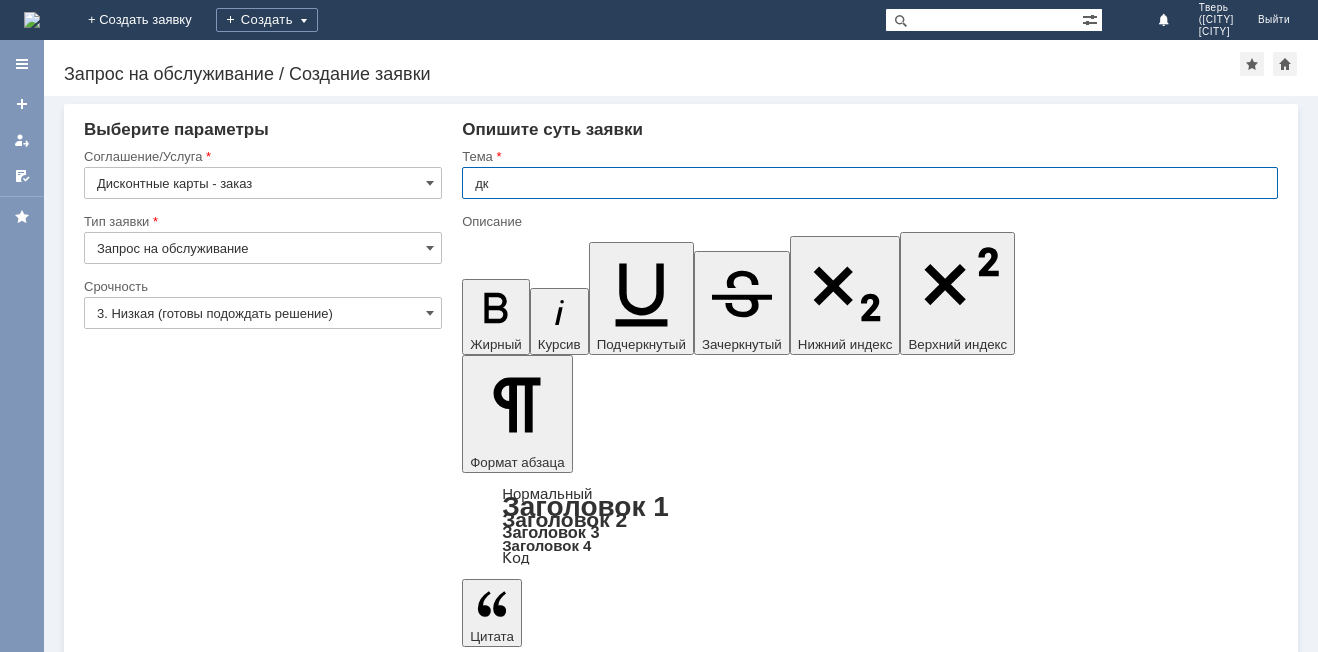 type on "д" 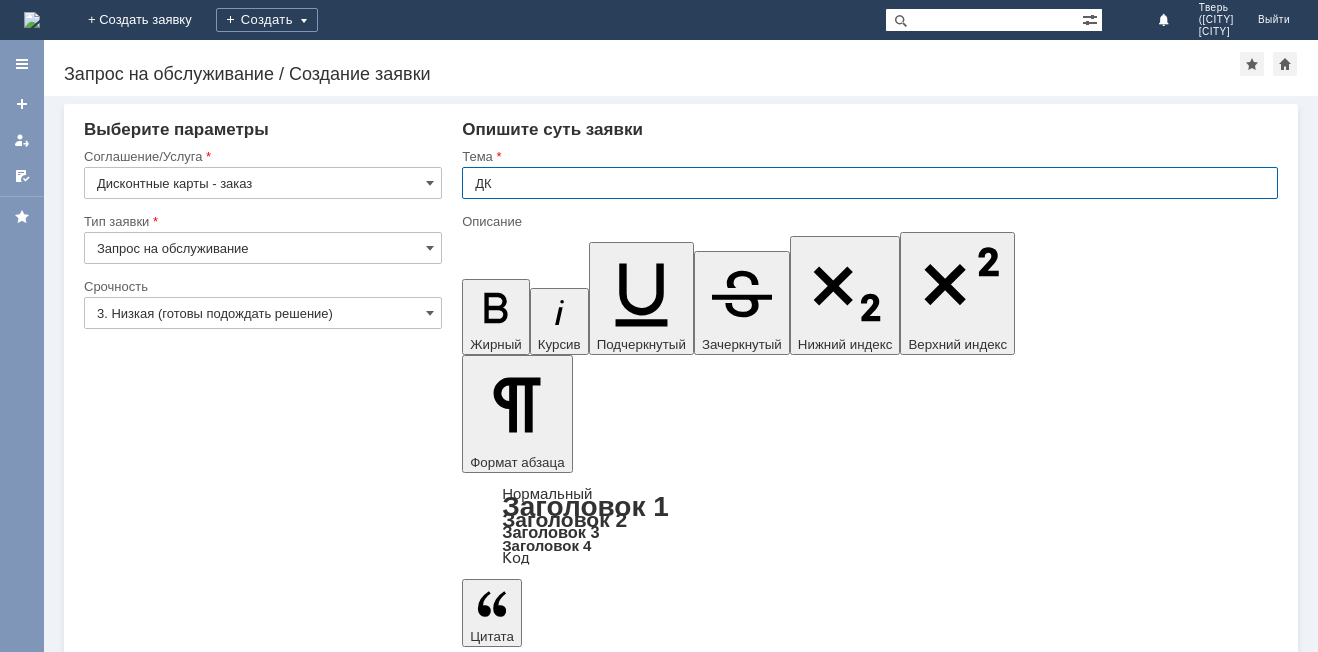 type on "ДК" 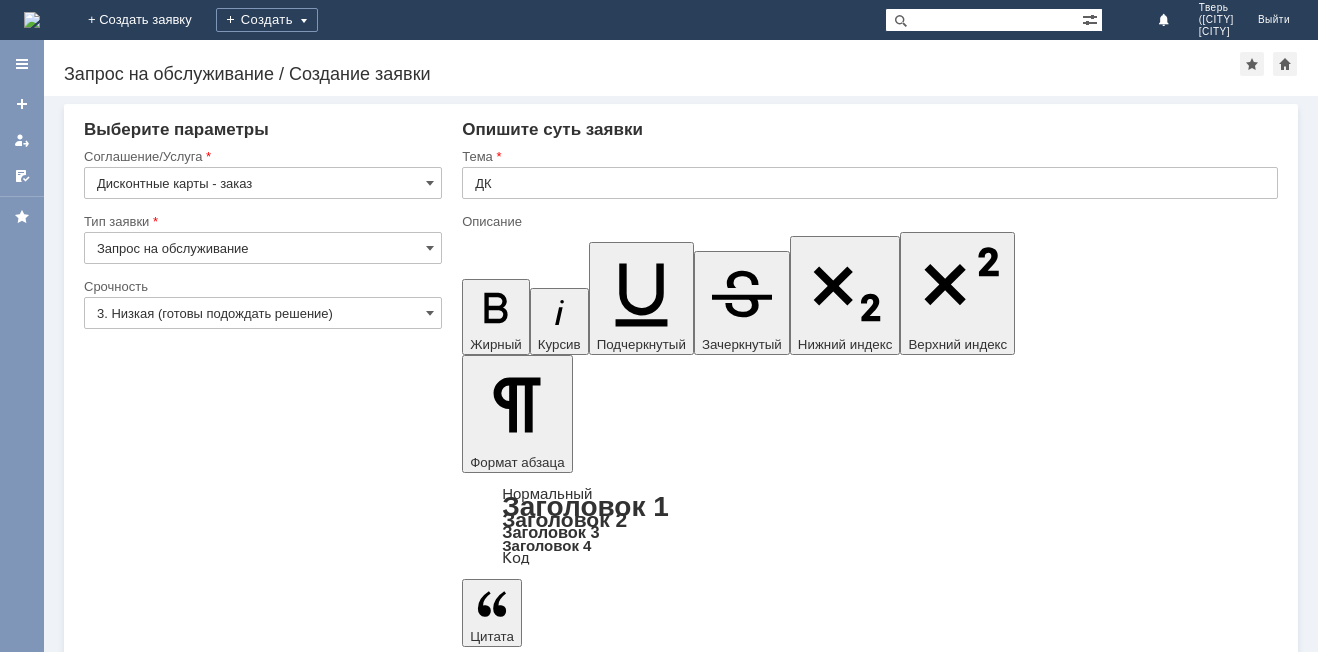 type 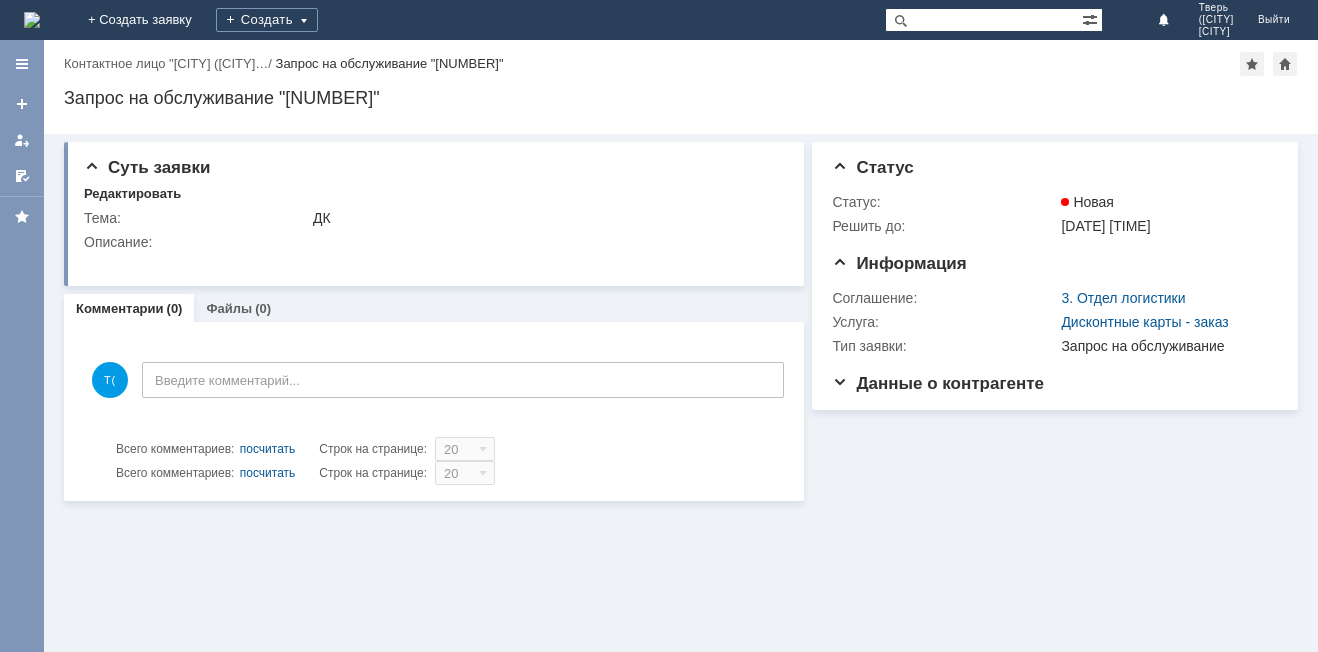 scroll, scrollTop: 0, scrollLeft: 0, axis: both 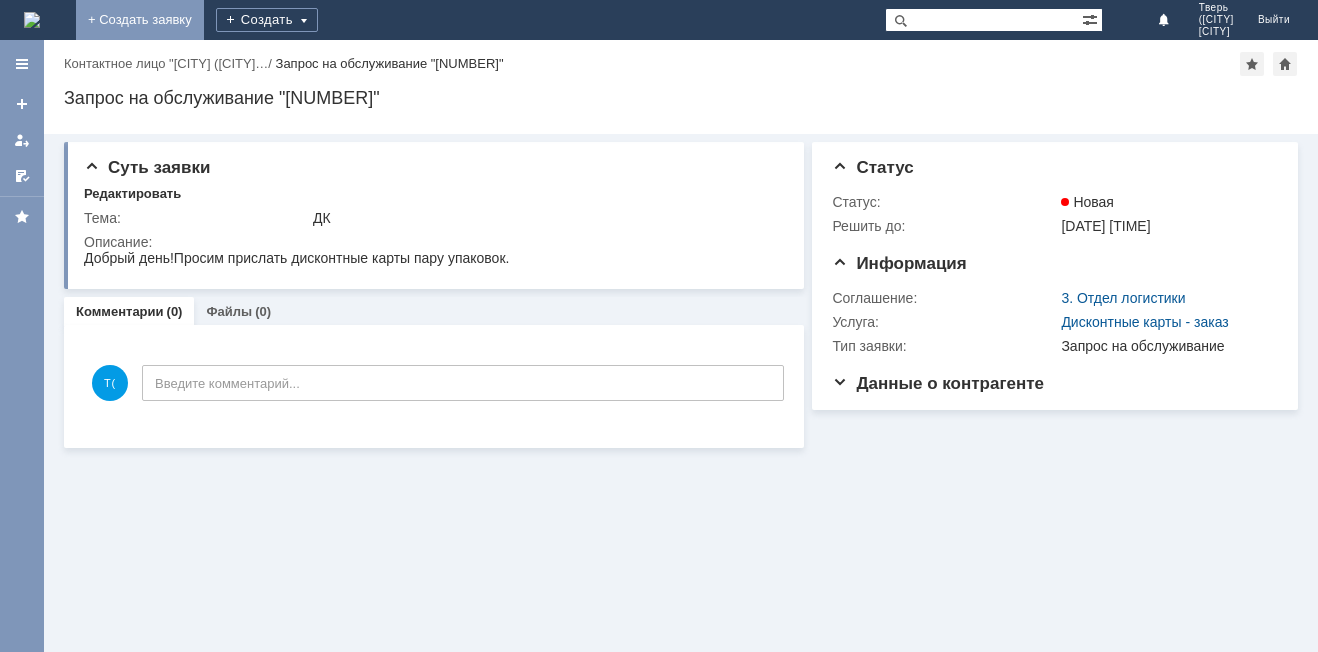 click on "+ Создать заявку" at bounding box center [140, 20] 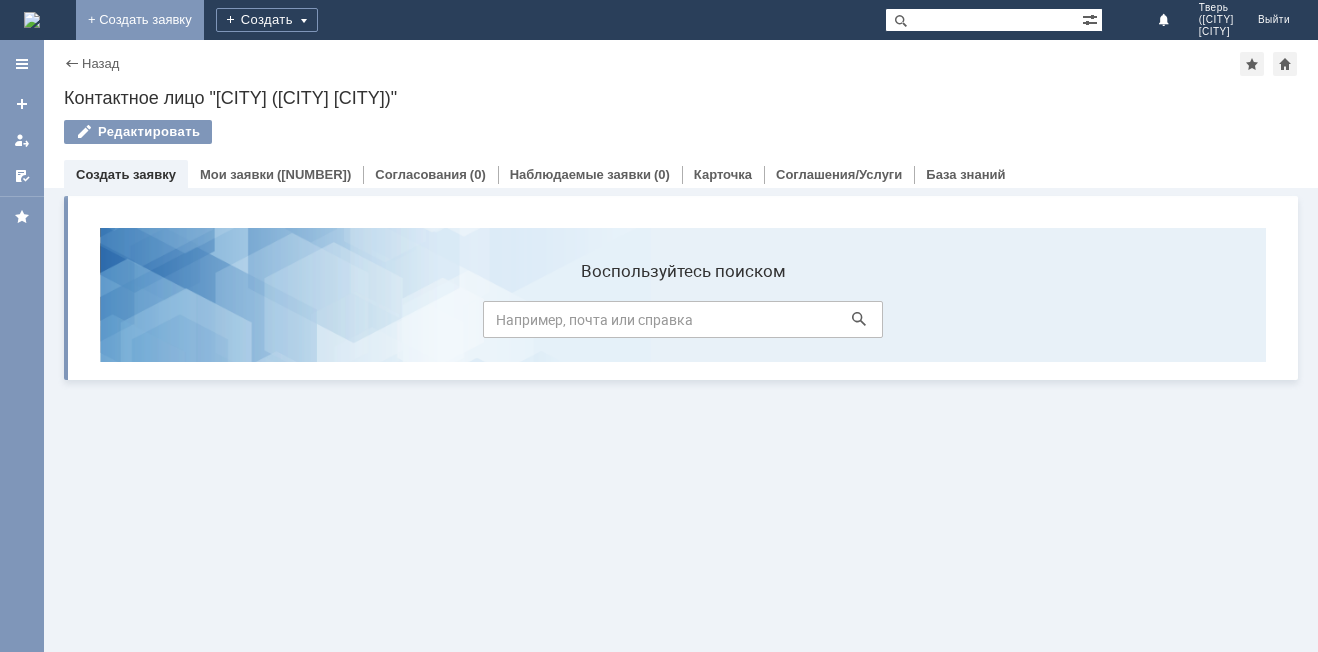 scroll, scrollTop: 0, scrollLeft: 0, axis: both 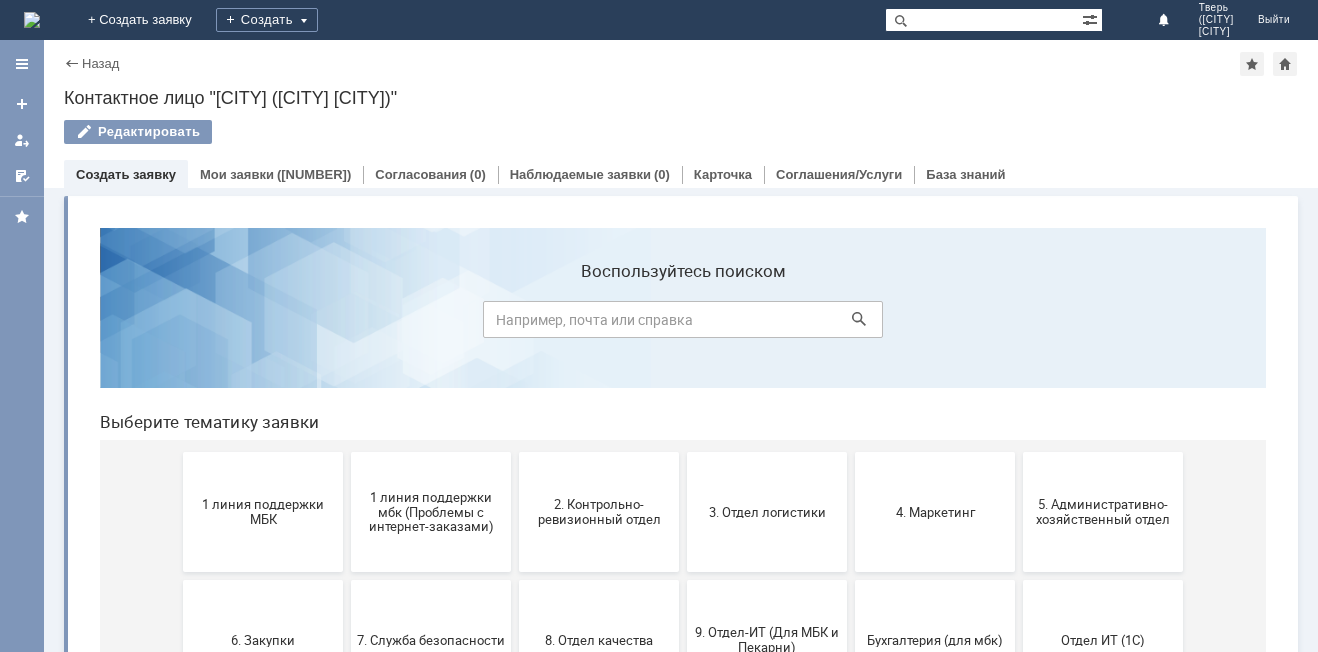 click on "3. Отдел логистики" at bounding box center (767, 511) 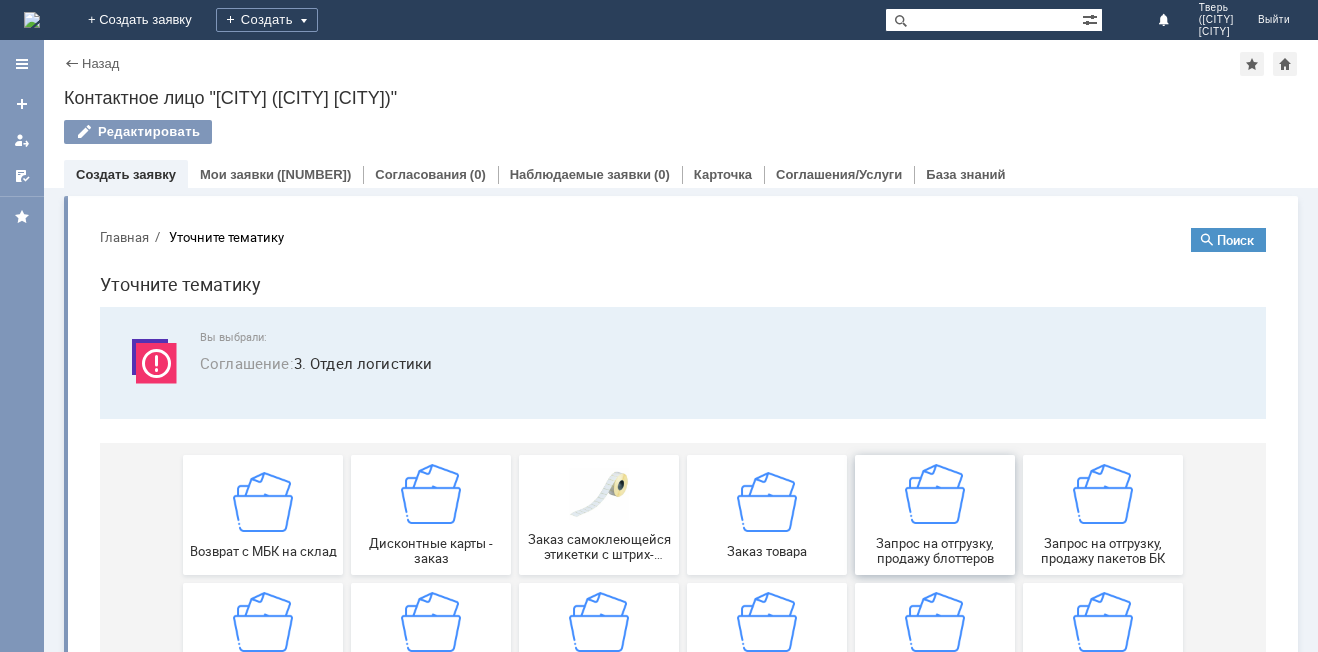 click at bounding box center (935, 494) 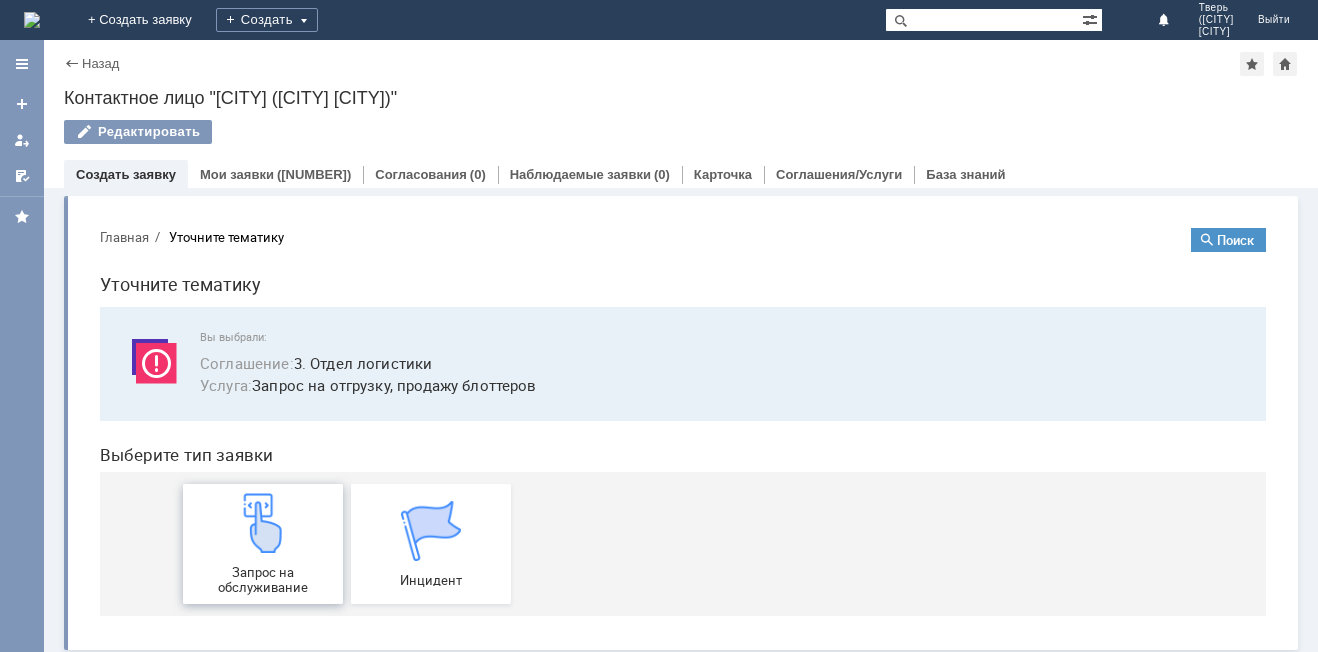 click at bounding box center (263, 523) 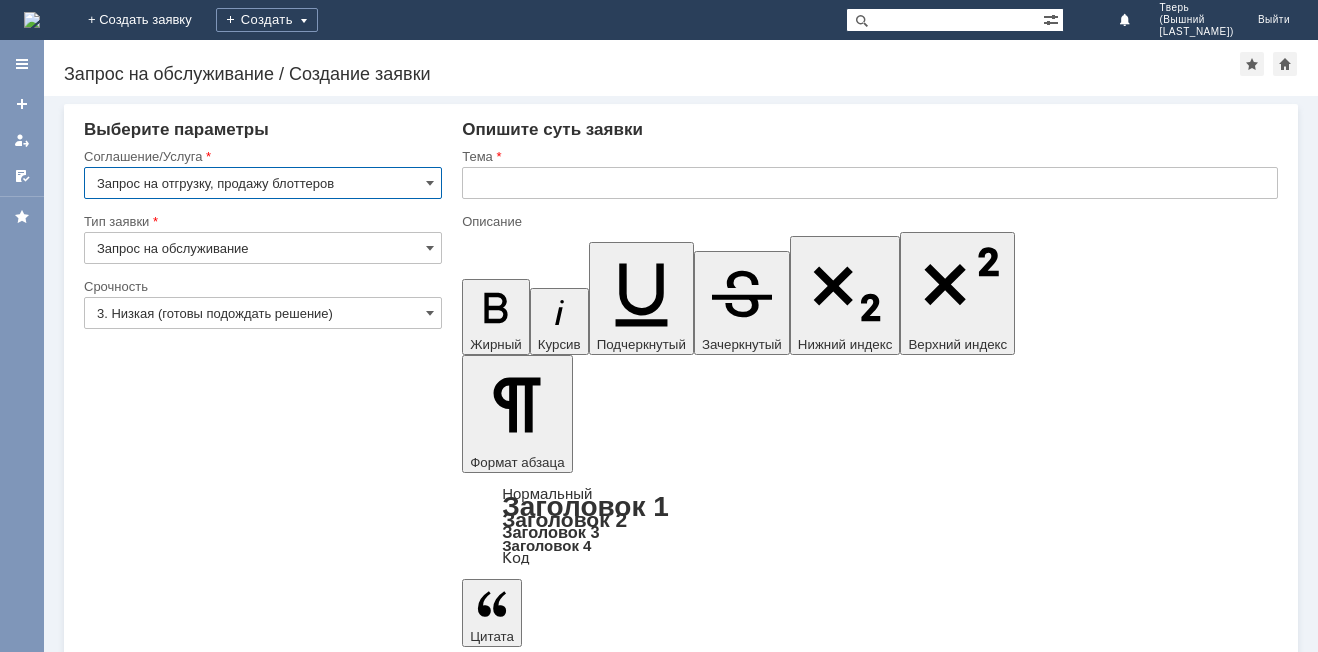 scroll, scrollTop: 0, scrollLeft: 0, axis: both 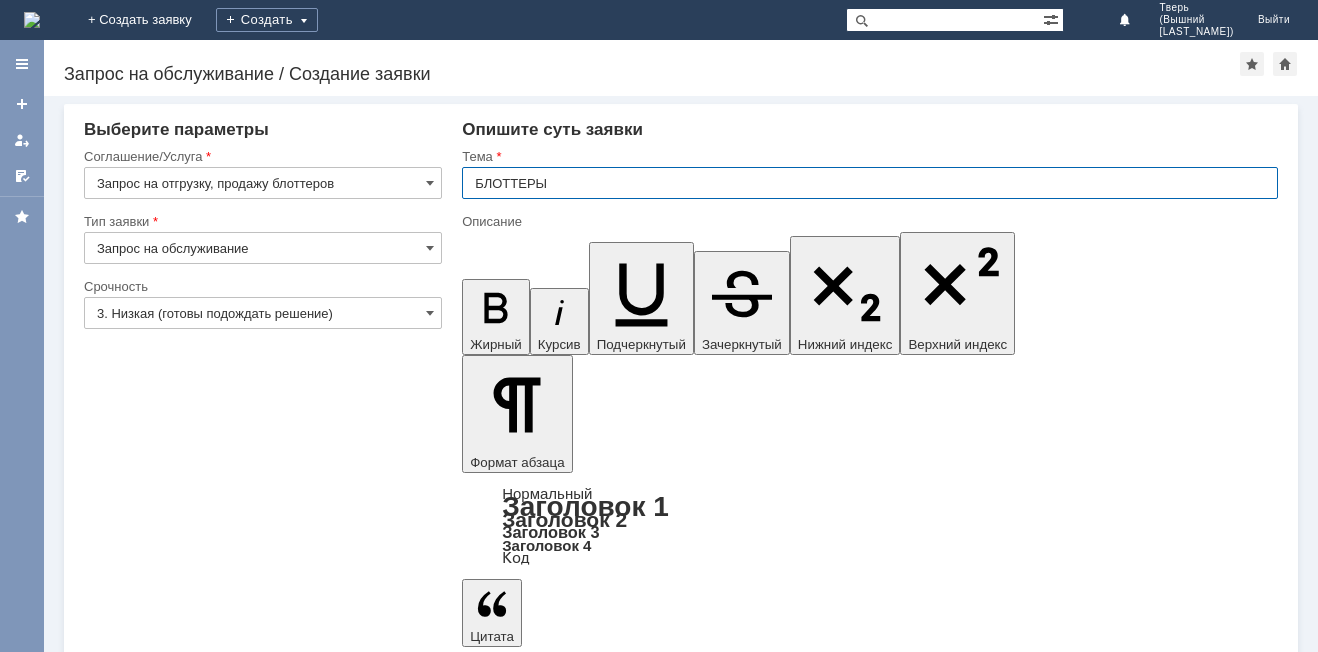 drag, startPoint x: 546, startPoint y: 262, endPoint x: 82, endPoint y: 6, distance: 529.93585 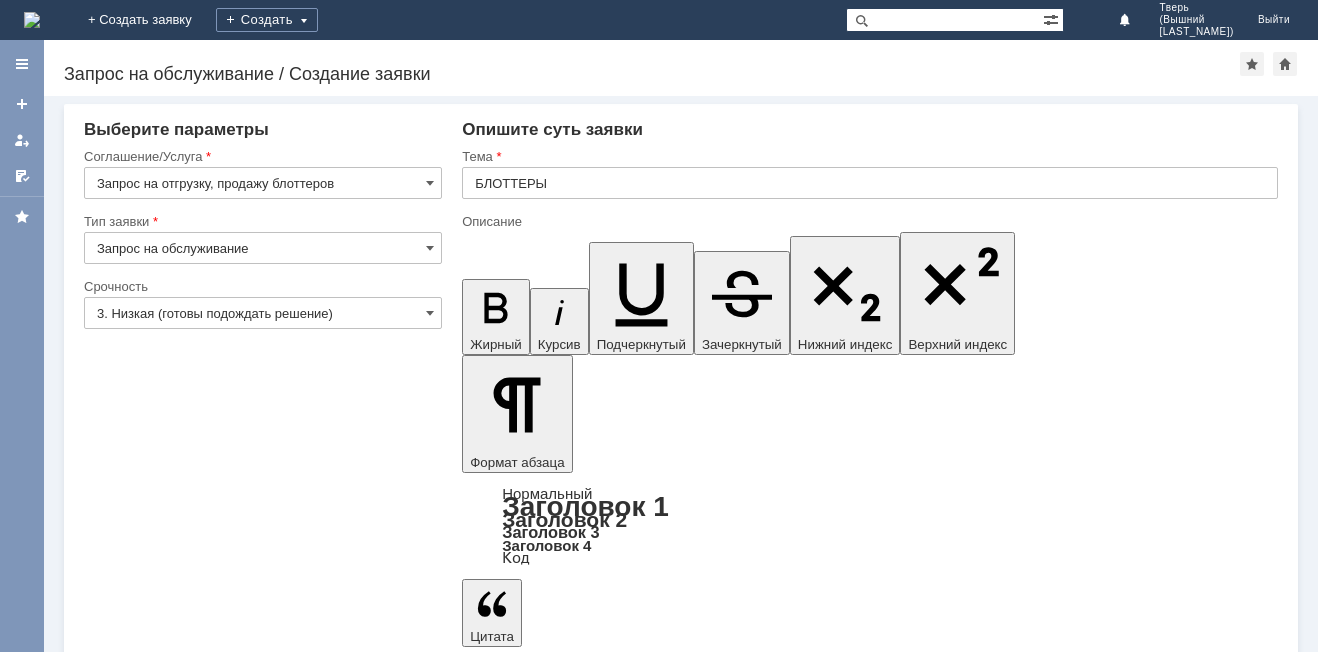 type 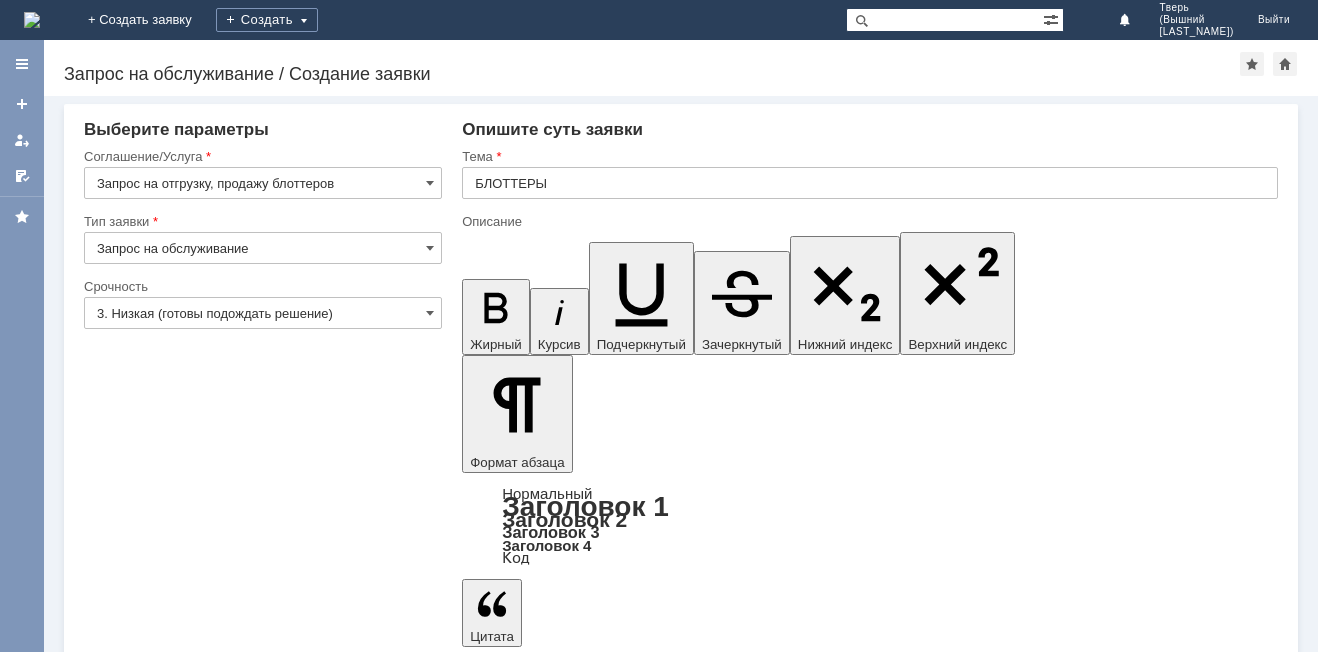click on "Сохранить" at bounding box center (144, 5555) 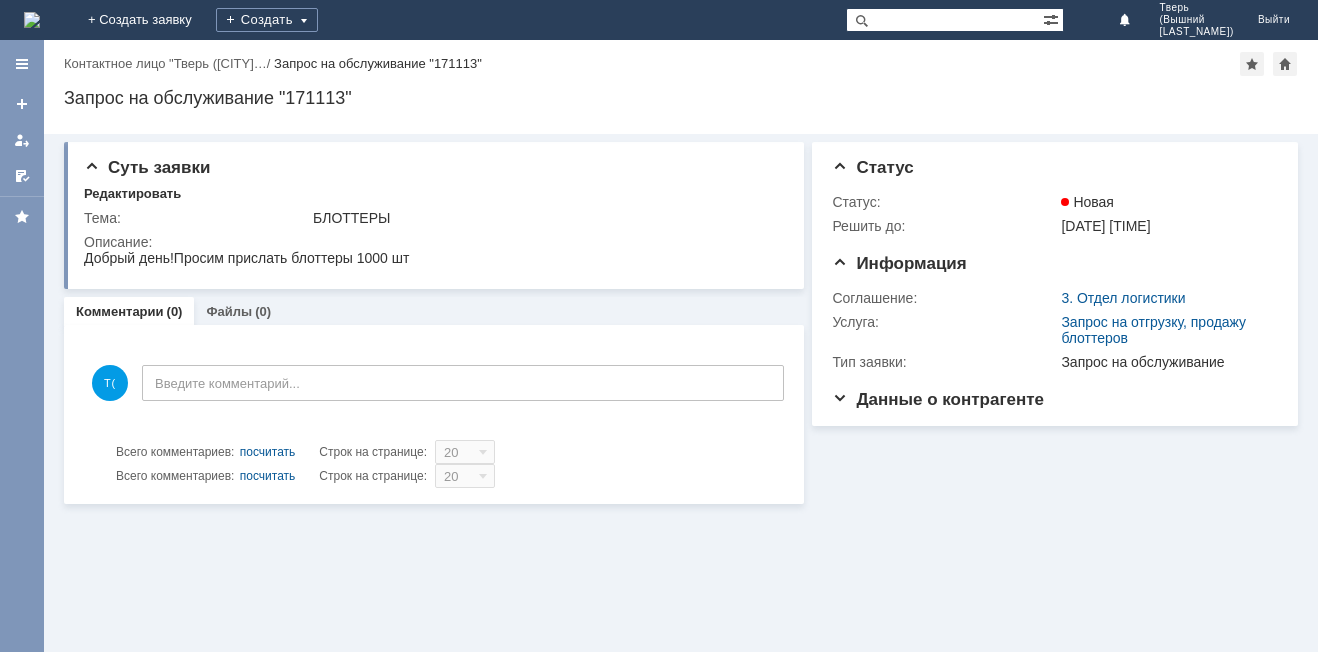scroll, scrollTop: 0, scrollLeft: 0, axis: both 